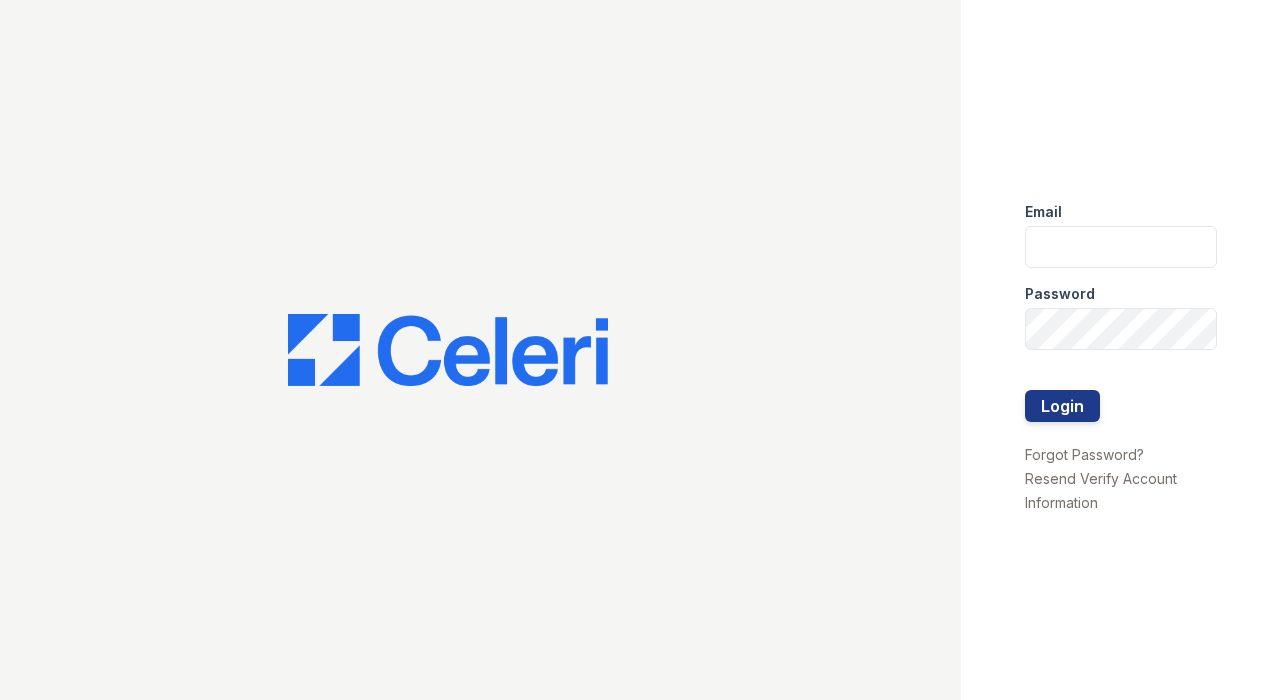 scroll, scrollTop: 0, scrollLeft: 0, axis: both 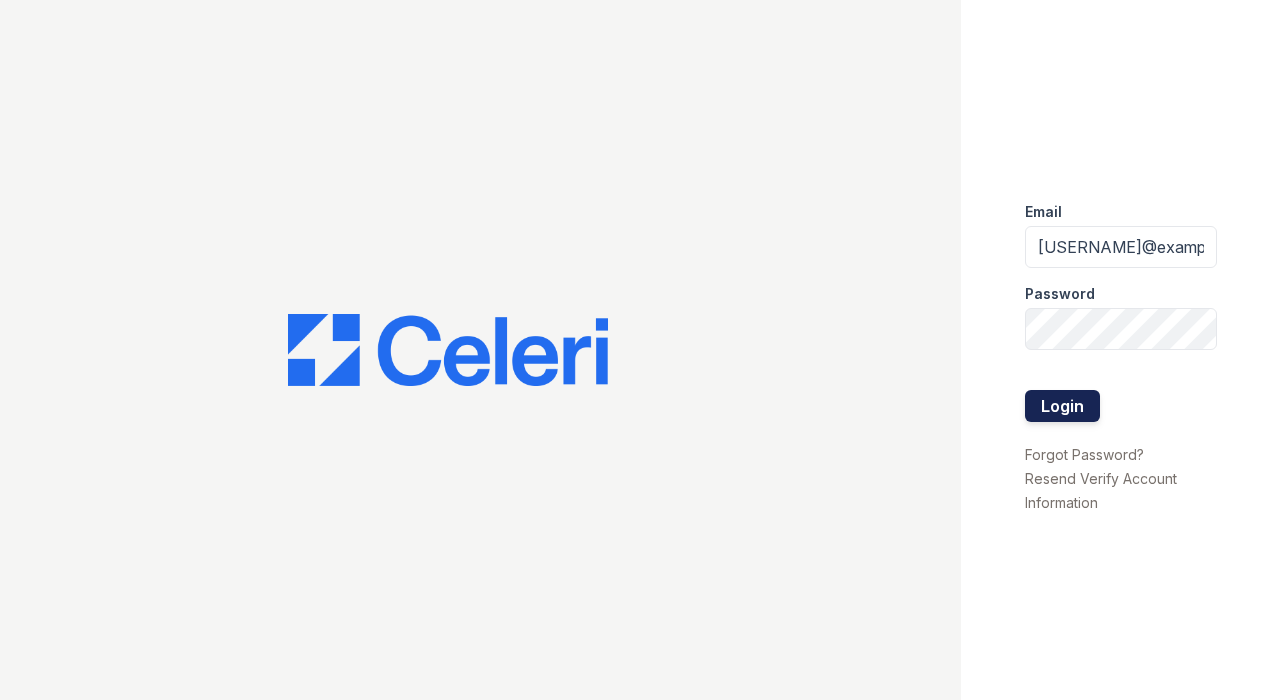 click on "Login" at bounding box center [1062, 406] 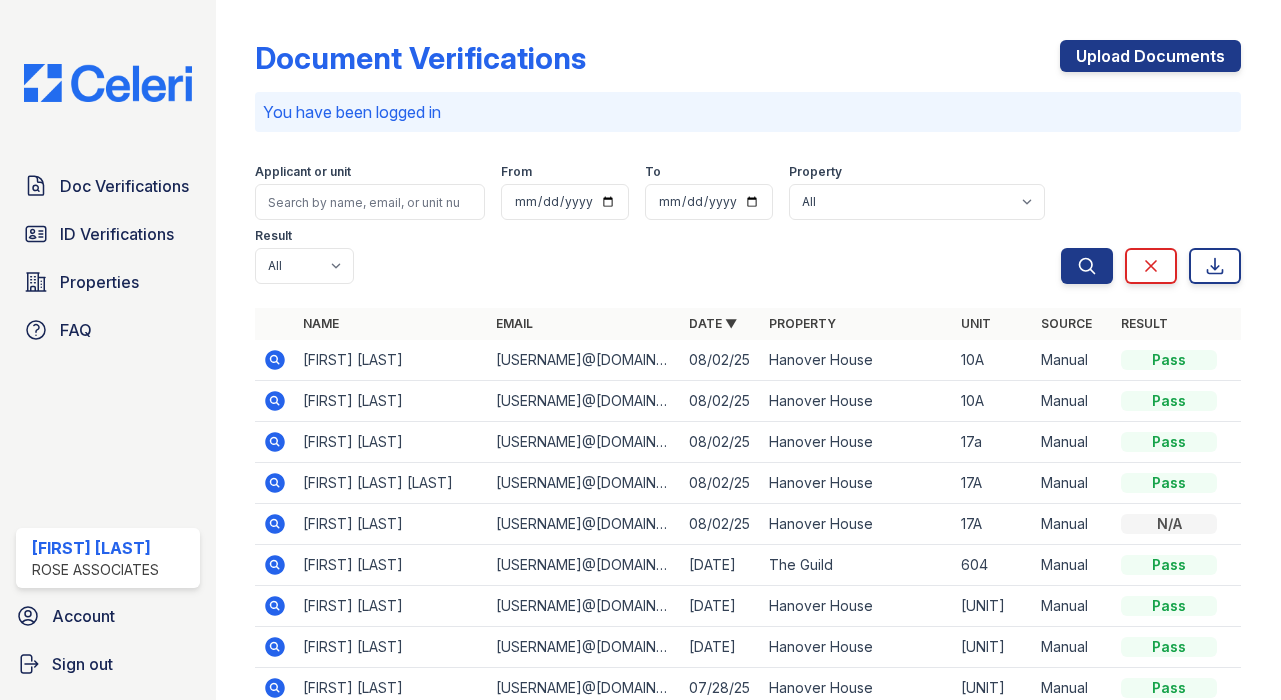 scroll, scrollTop: 0, scrollLeft: 0, axis: both 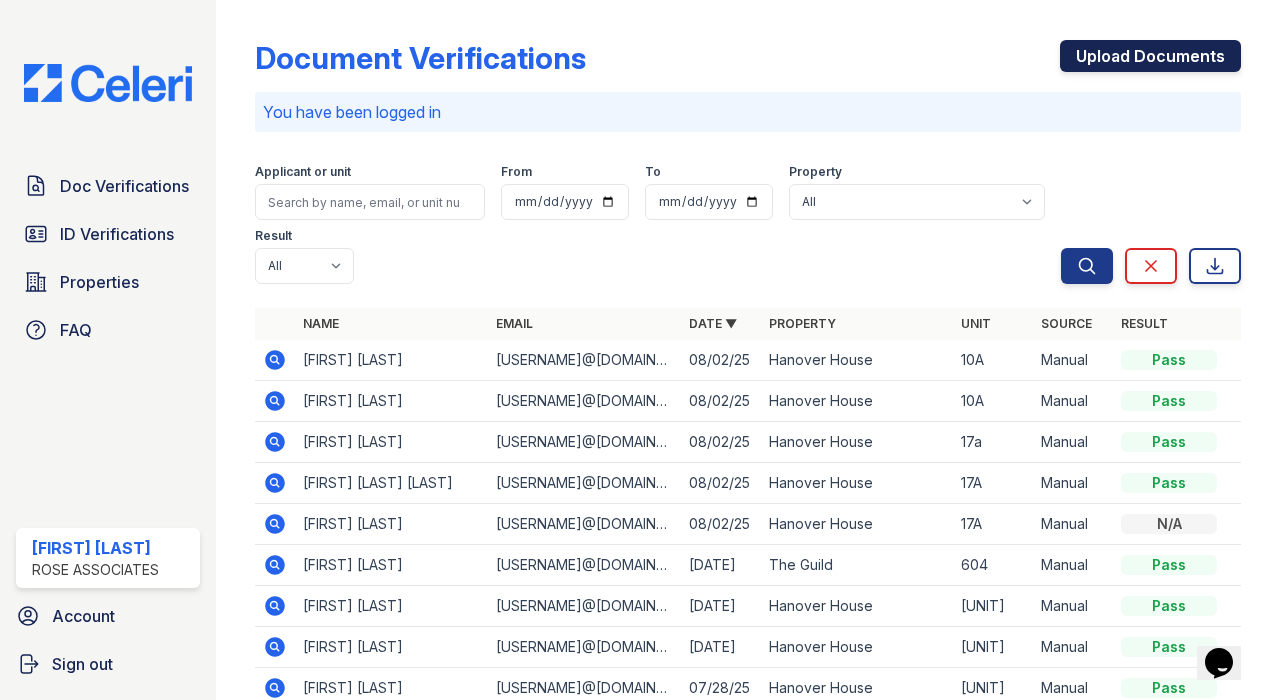 click on "Upload Documents" at bounding box center [1150, 56] 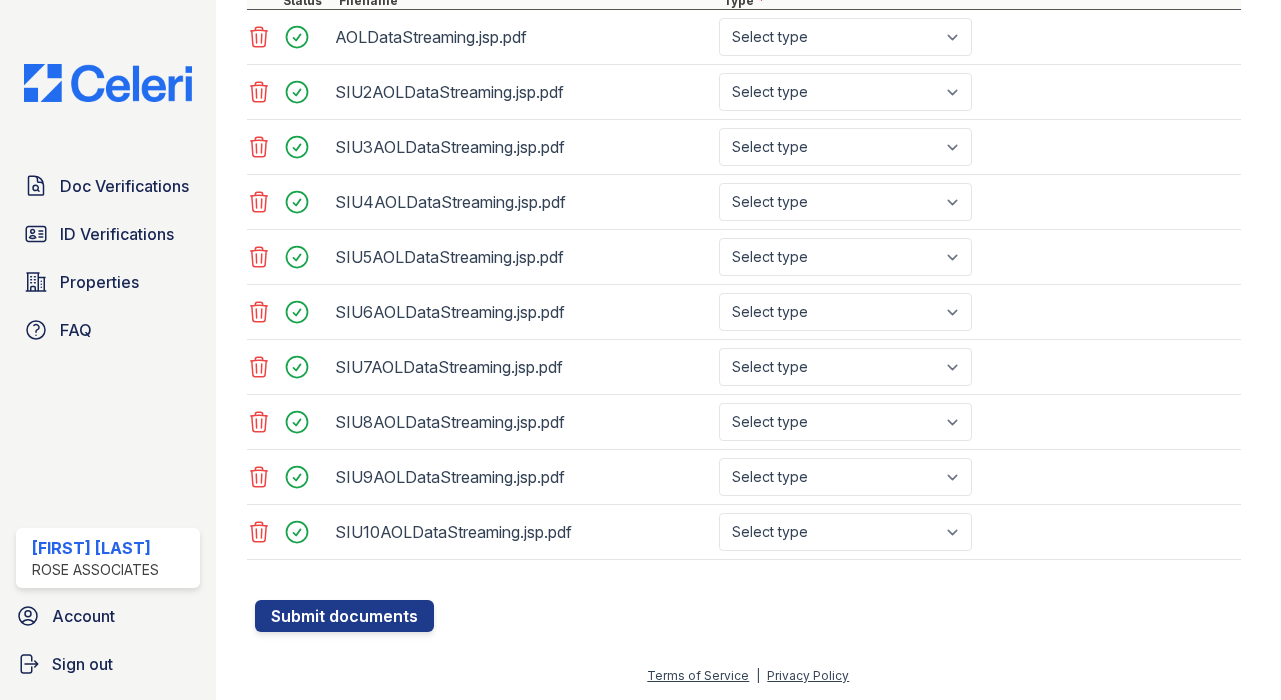 scroll, scrollTop: 636, scrollLeft: 0, axis: vertical 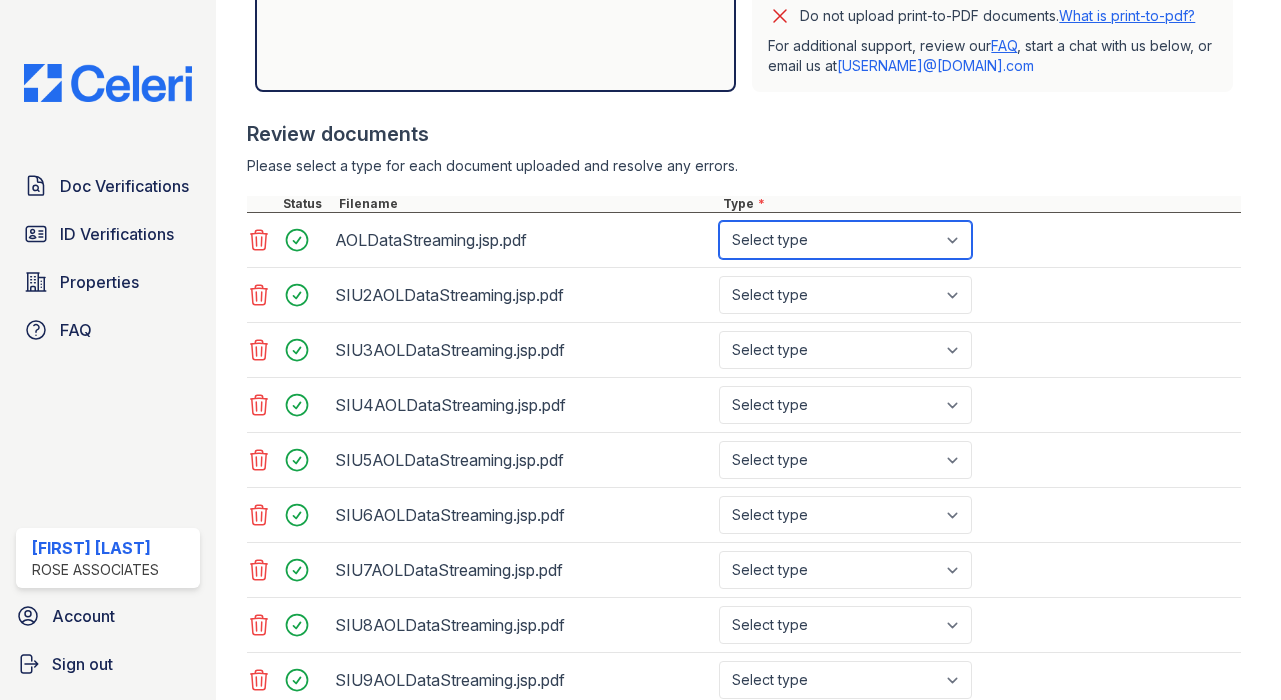 select on "paystub" 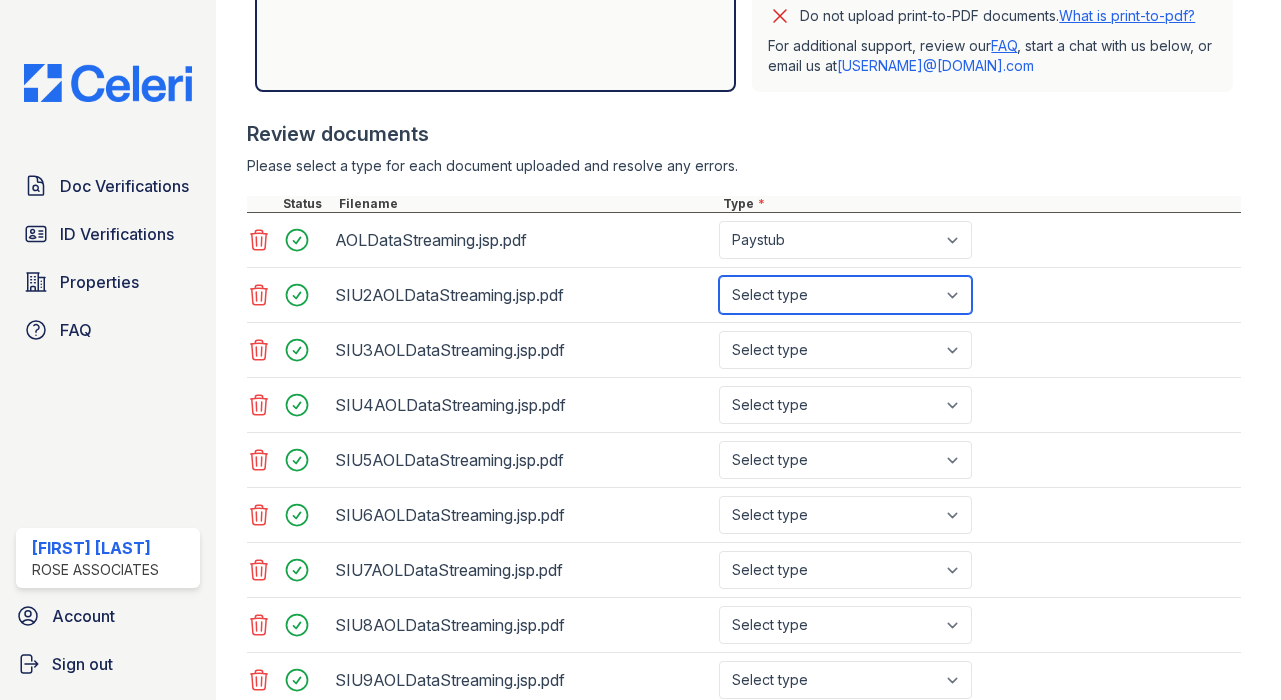 select on "paystub" 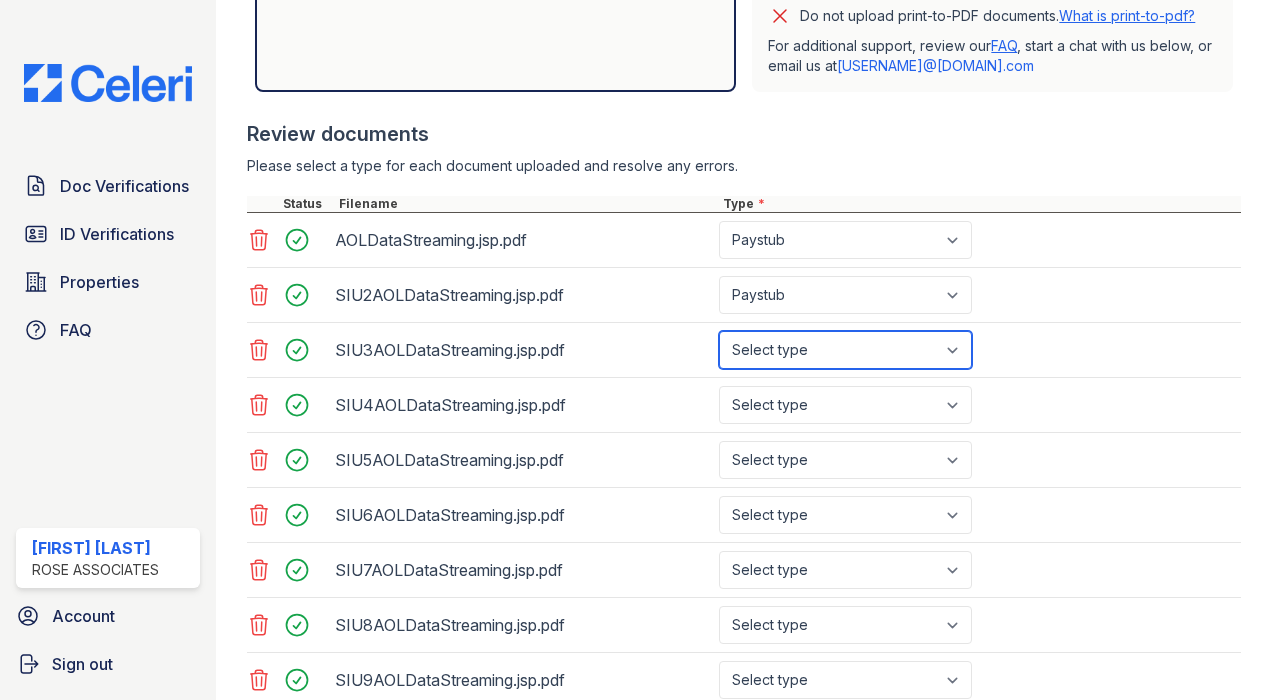 select on "paystub" 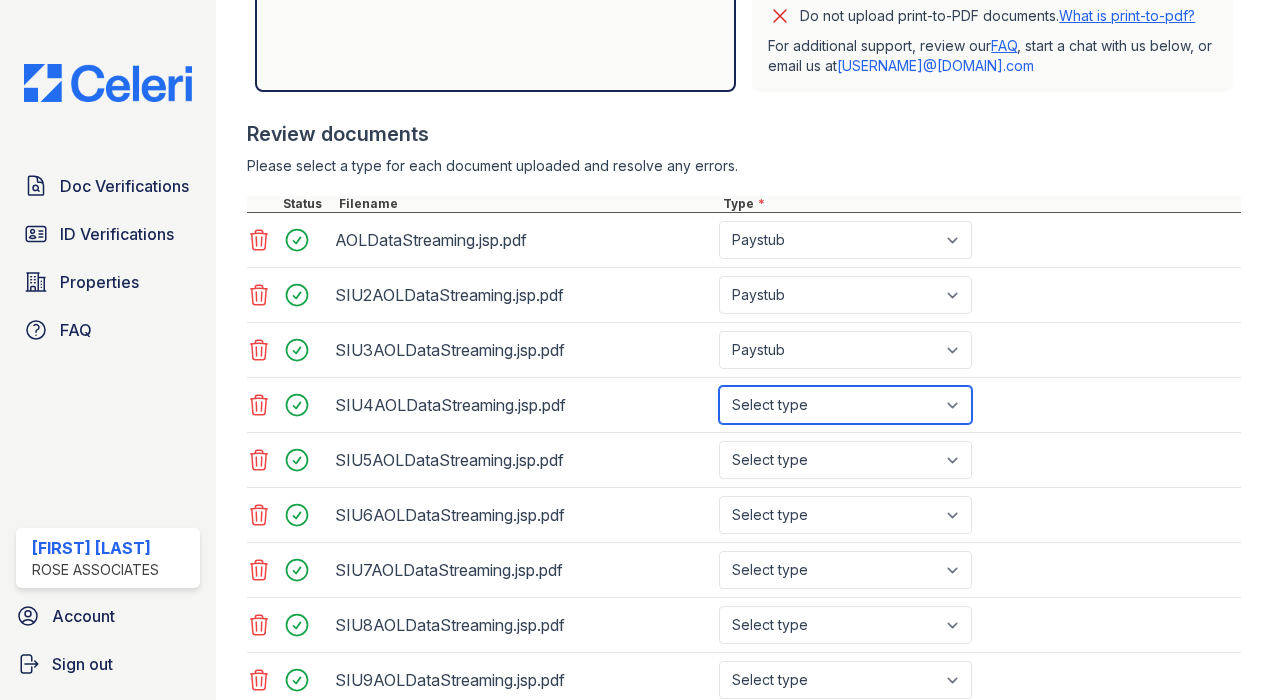 select on "paystub" 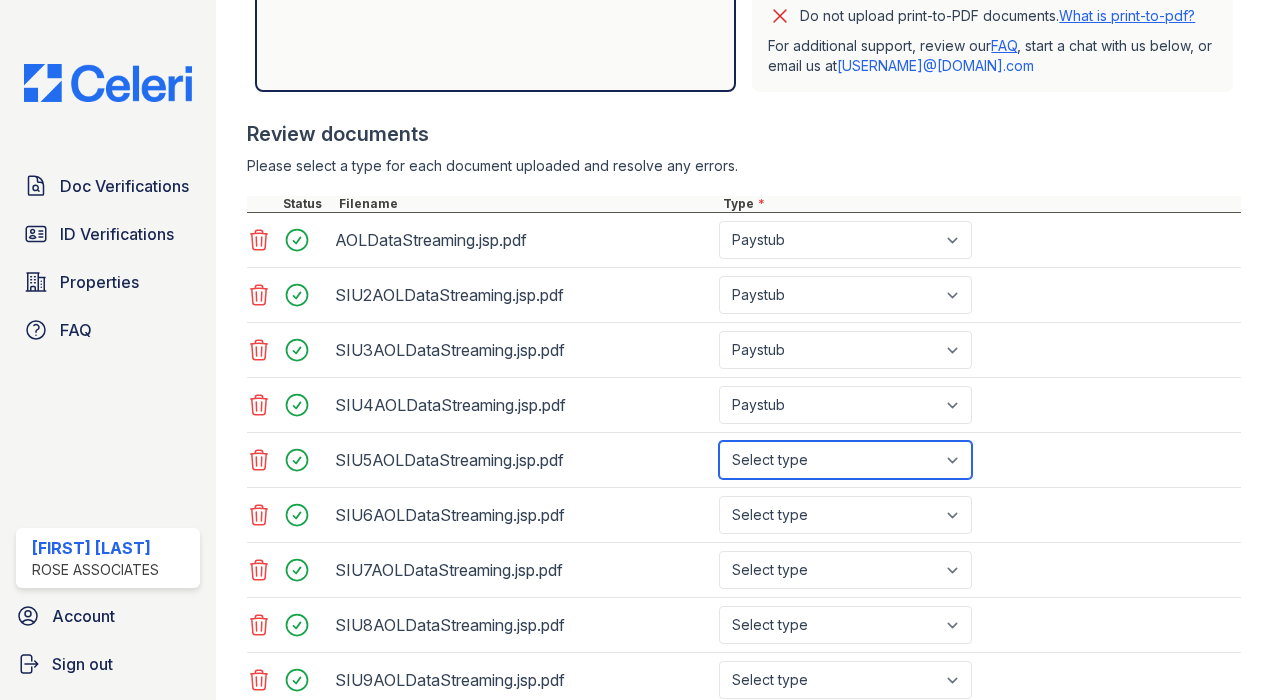 select on "paystub" 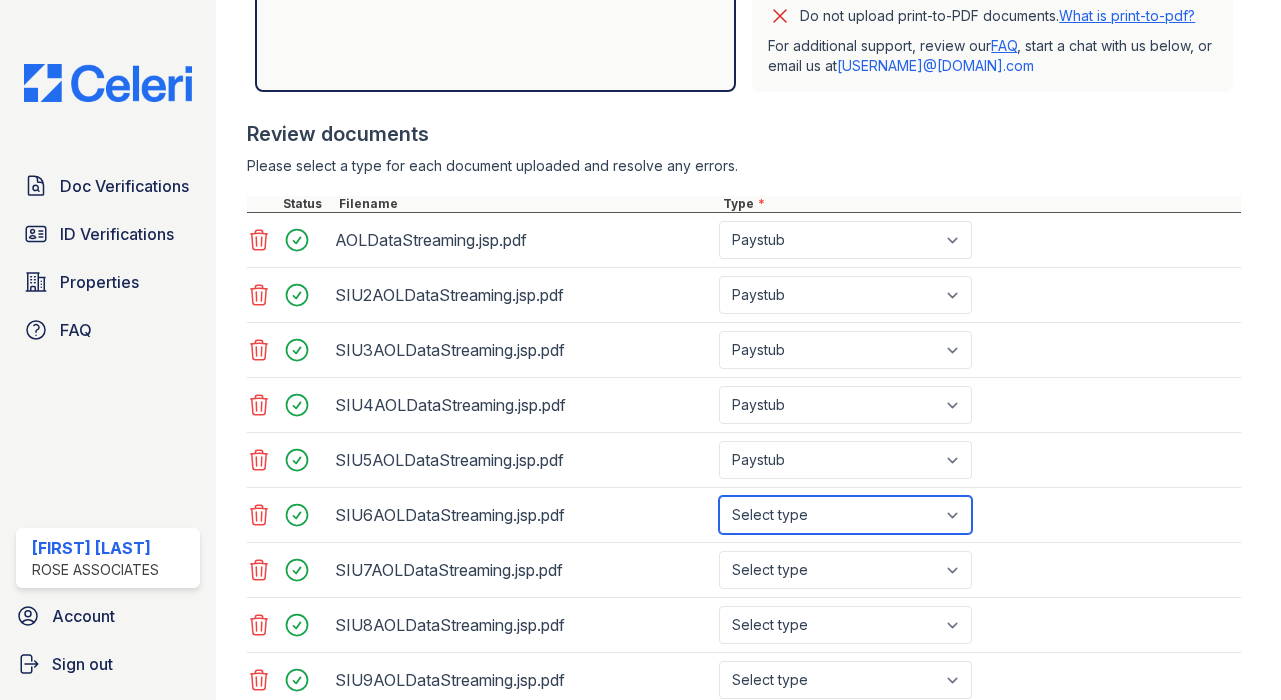 select on "paystub" 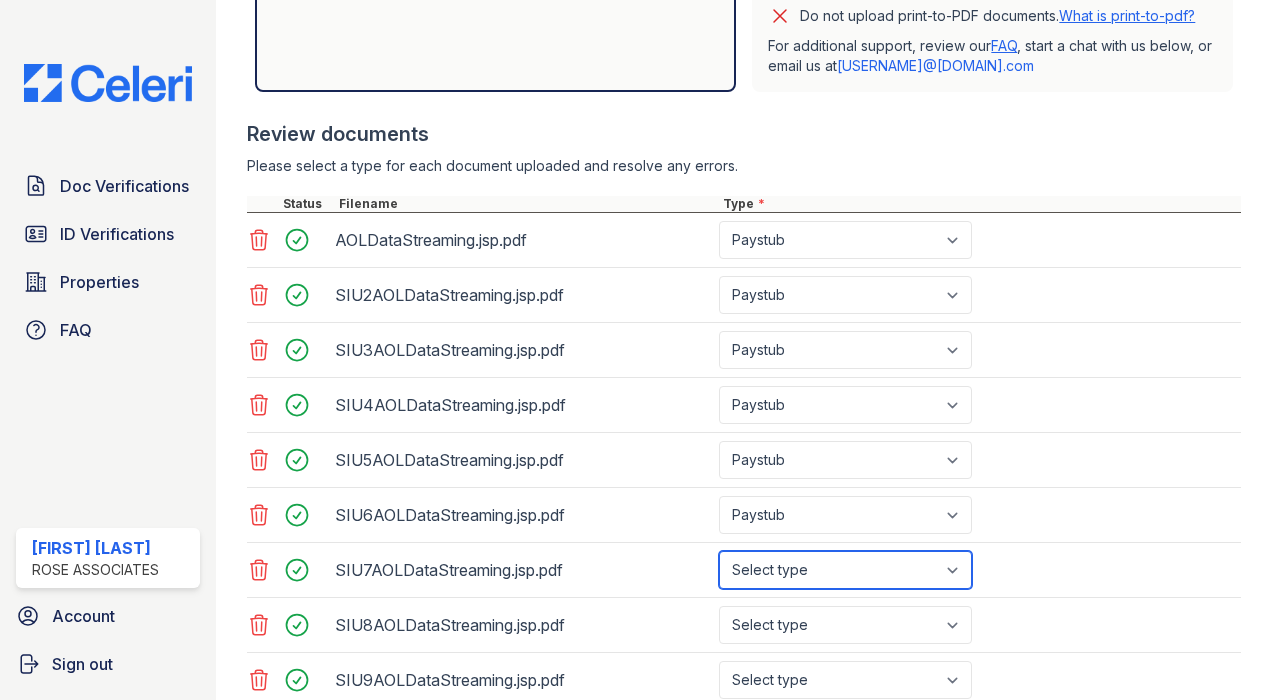 select on "paystub" 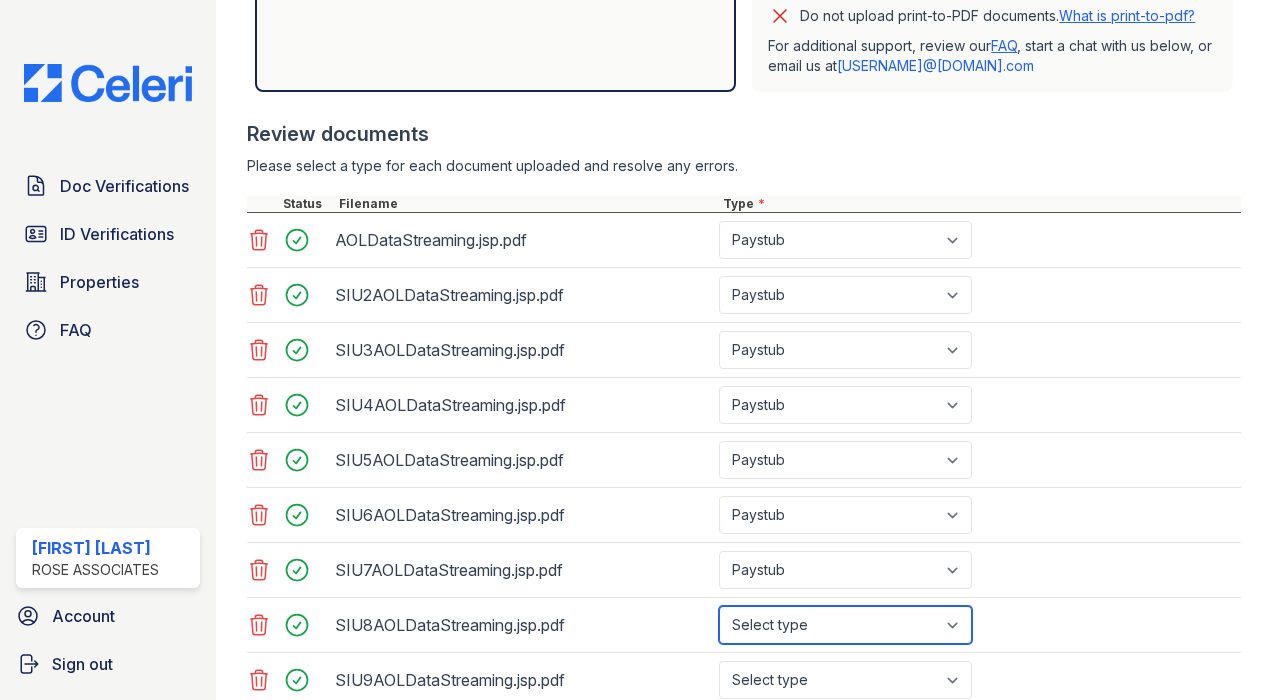 select on "paystub" 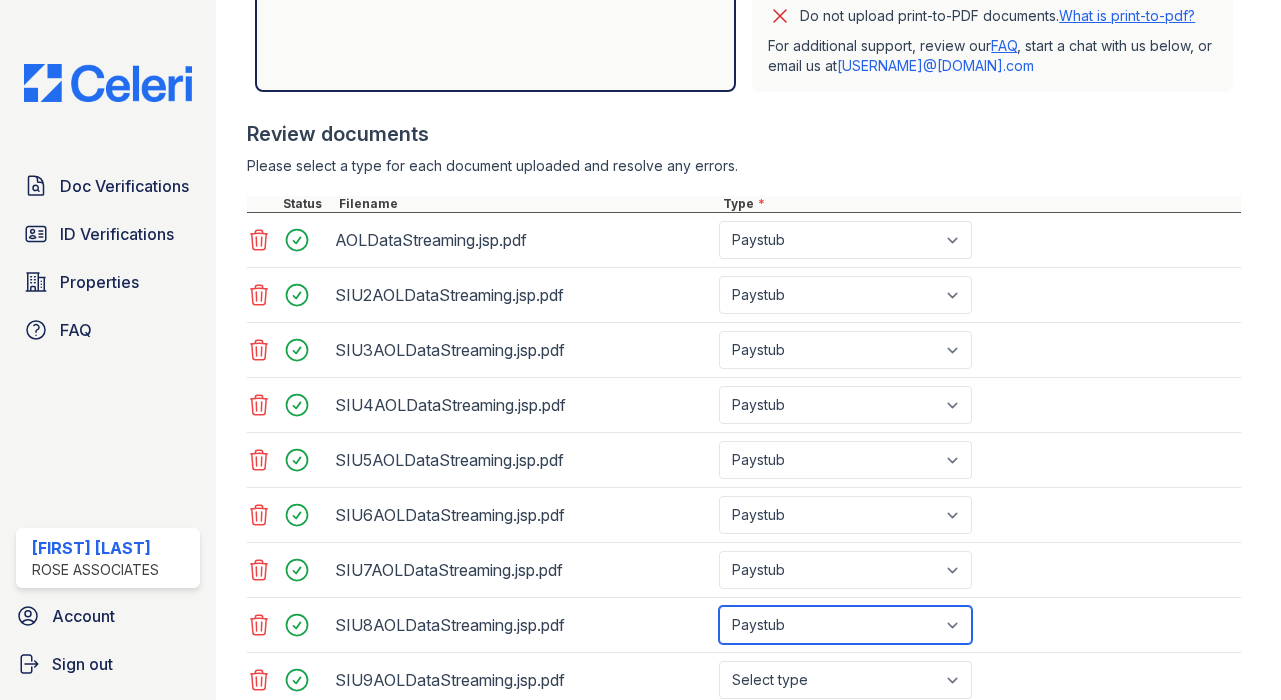 scroll, scrollTop: 821, scrollLeft: 0, axis: vertical 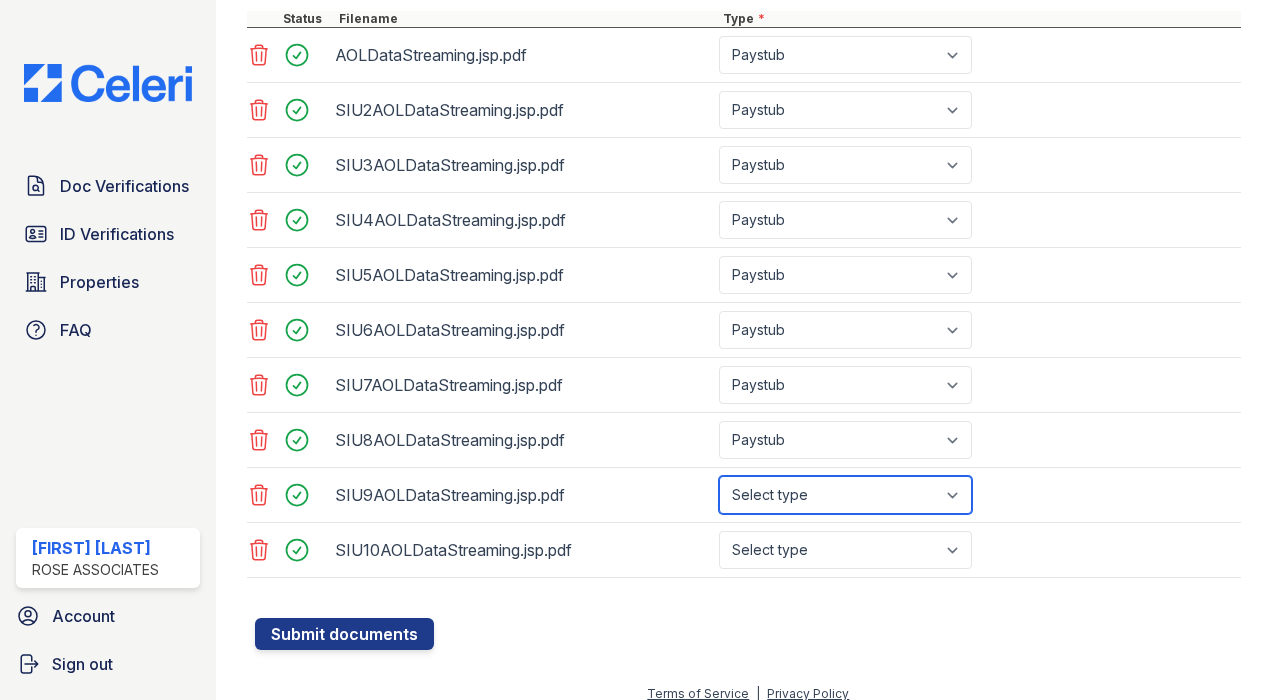 select on "paystub" 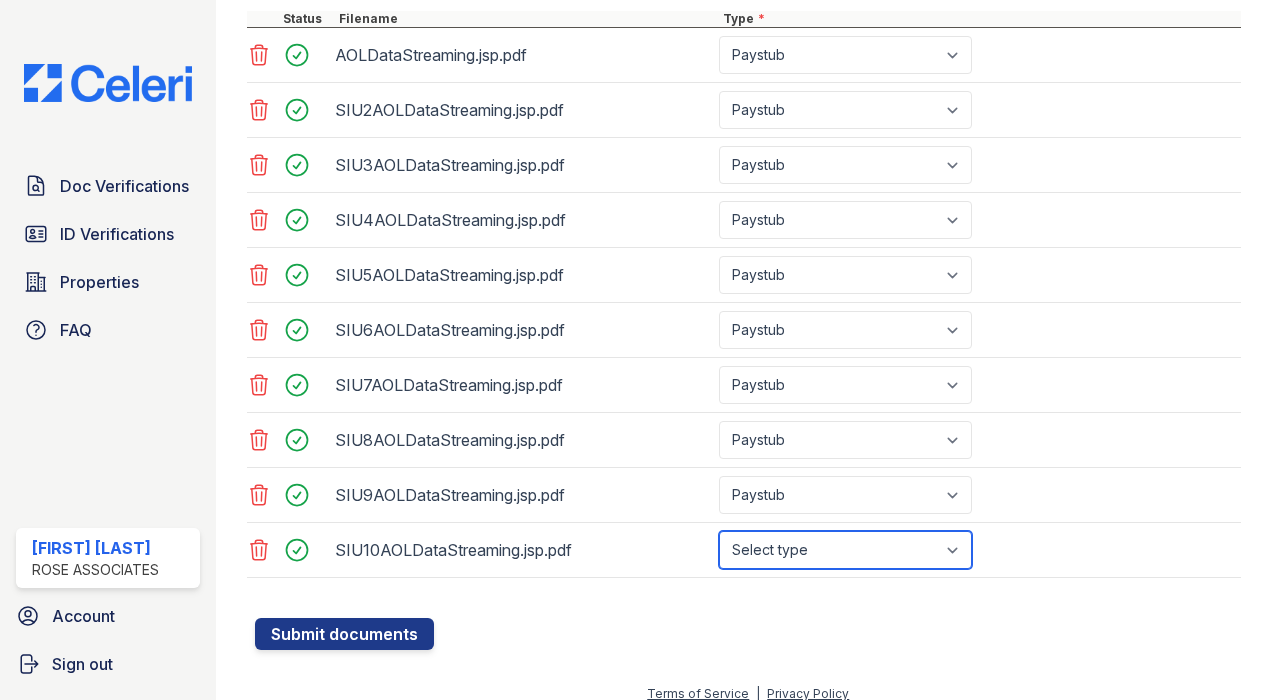 select on "paystub" 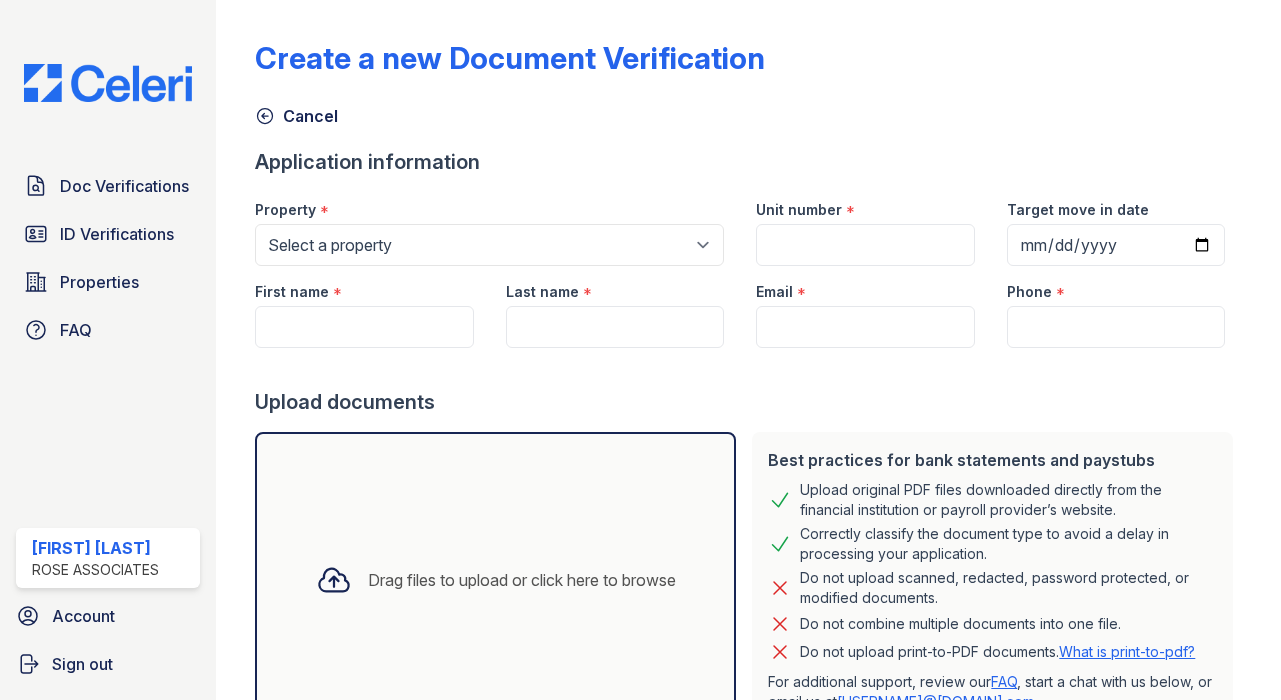 scroll, scrollTop: 0, scrollLeft: 0, axis: both 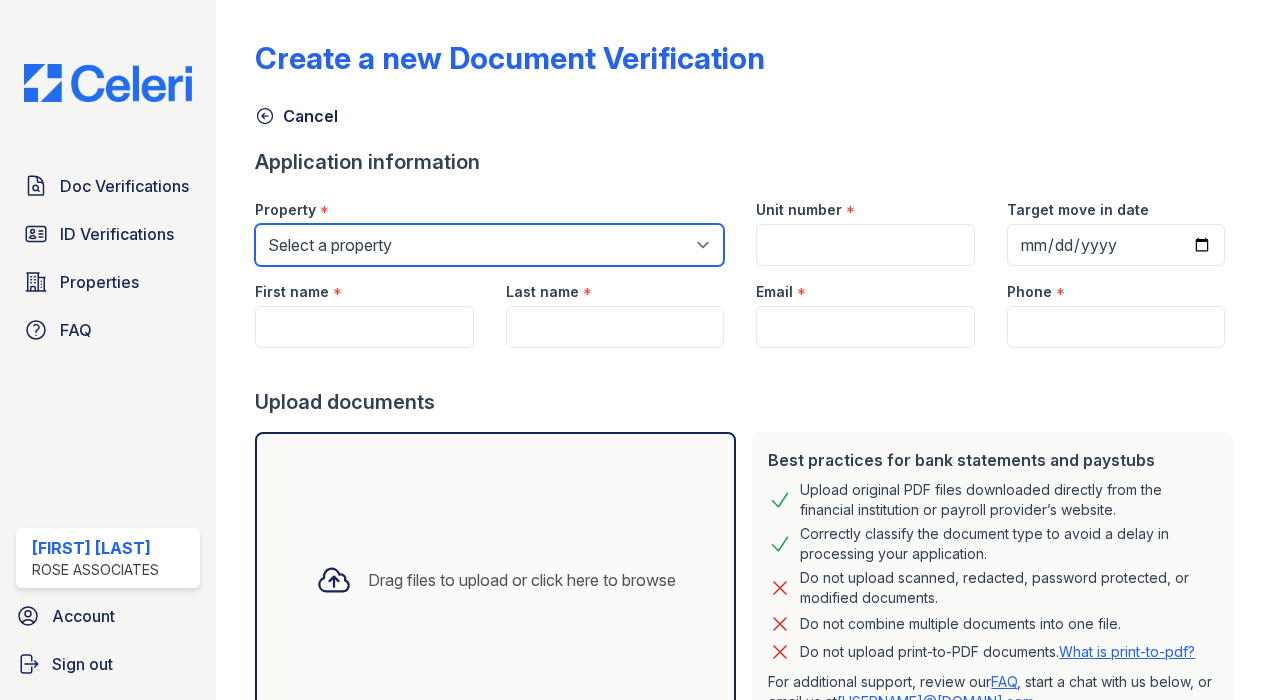 select on "[UNIT]" 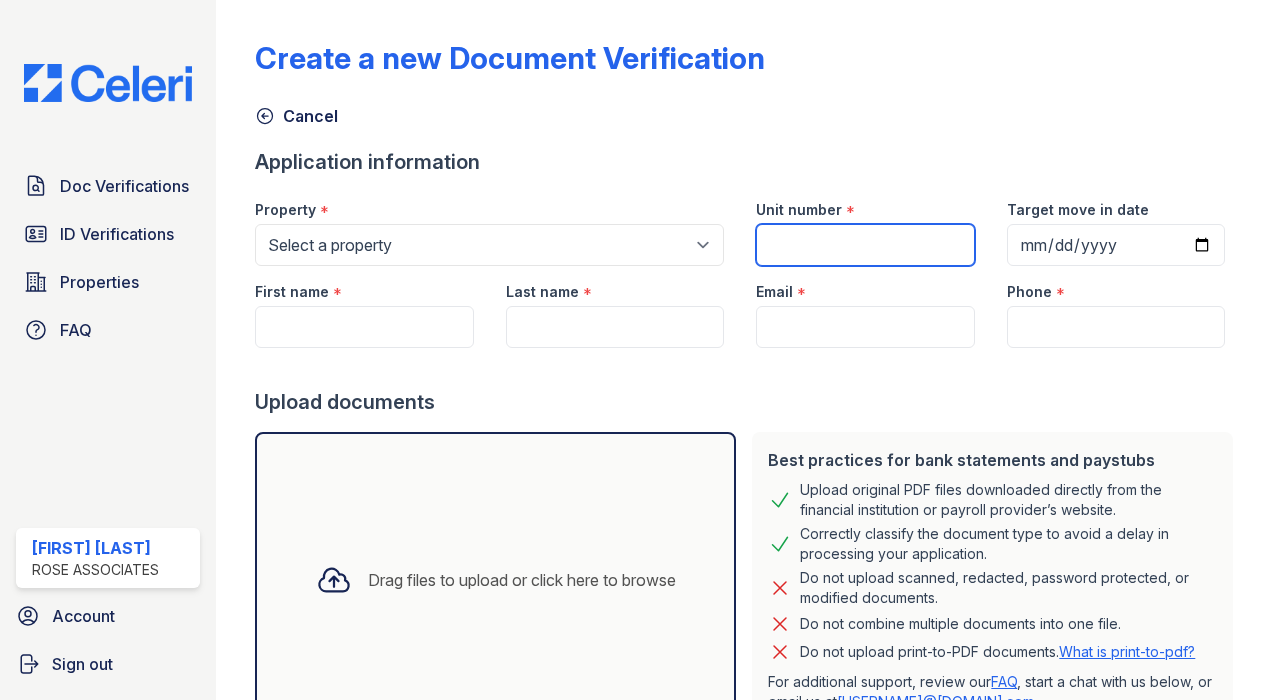 click on "Unit number" at bounding box center [865, 245] 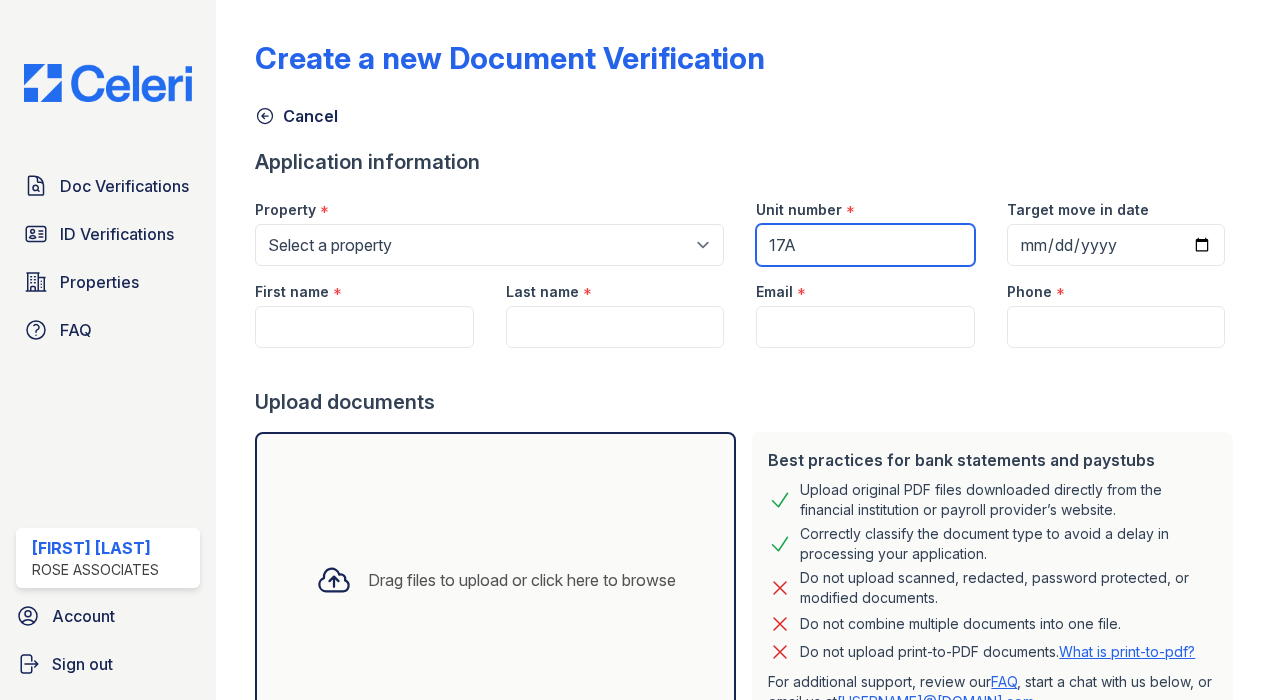 type on "17A" 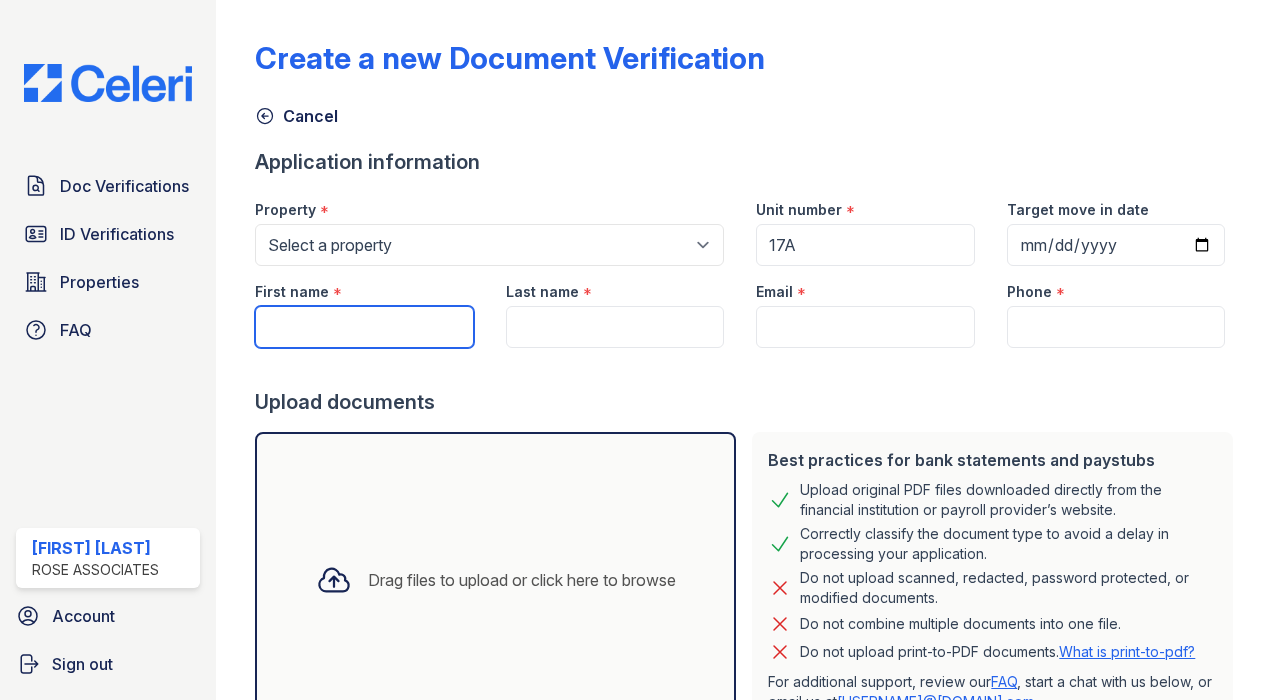 paste on "[FIRST] [LAST]" 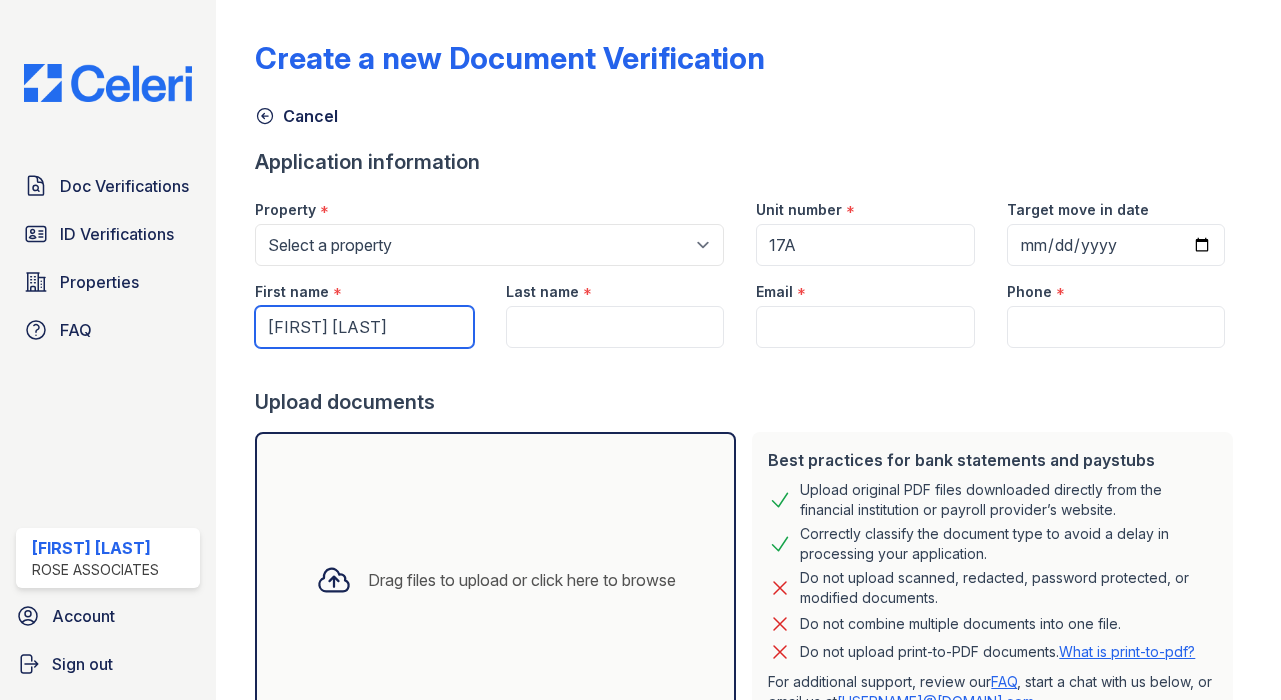 click on "[FIRST] [LAST]" at bounding box center [364, 327] 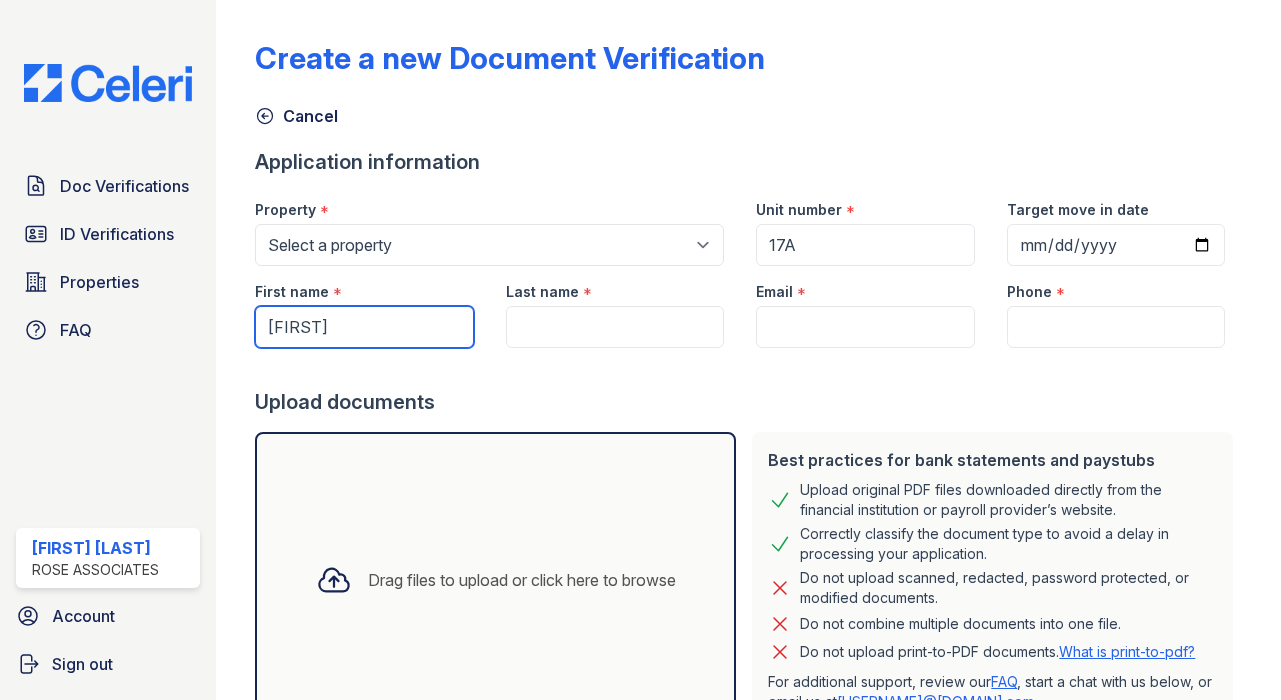 type on "[FIRST]" 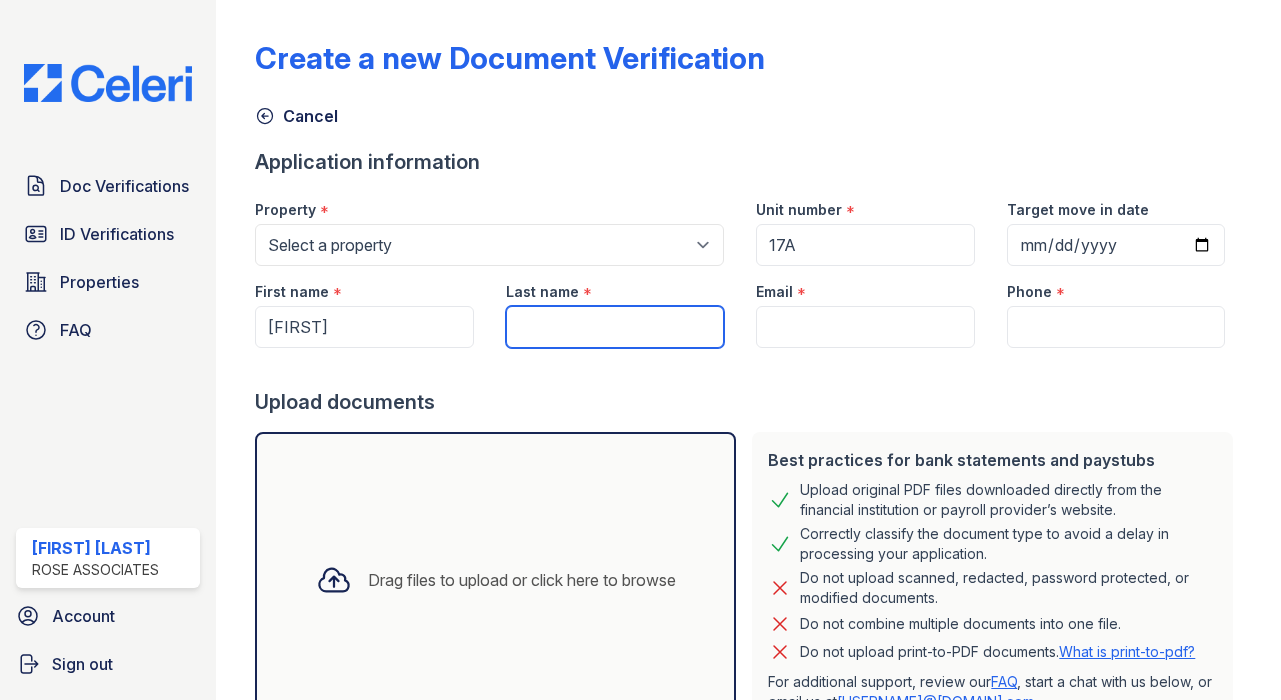 paste on "[LAST]" 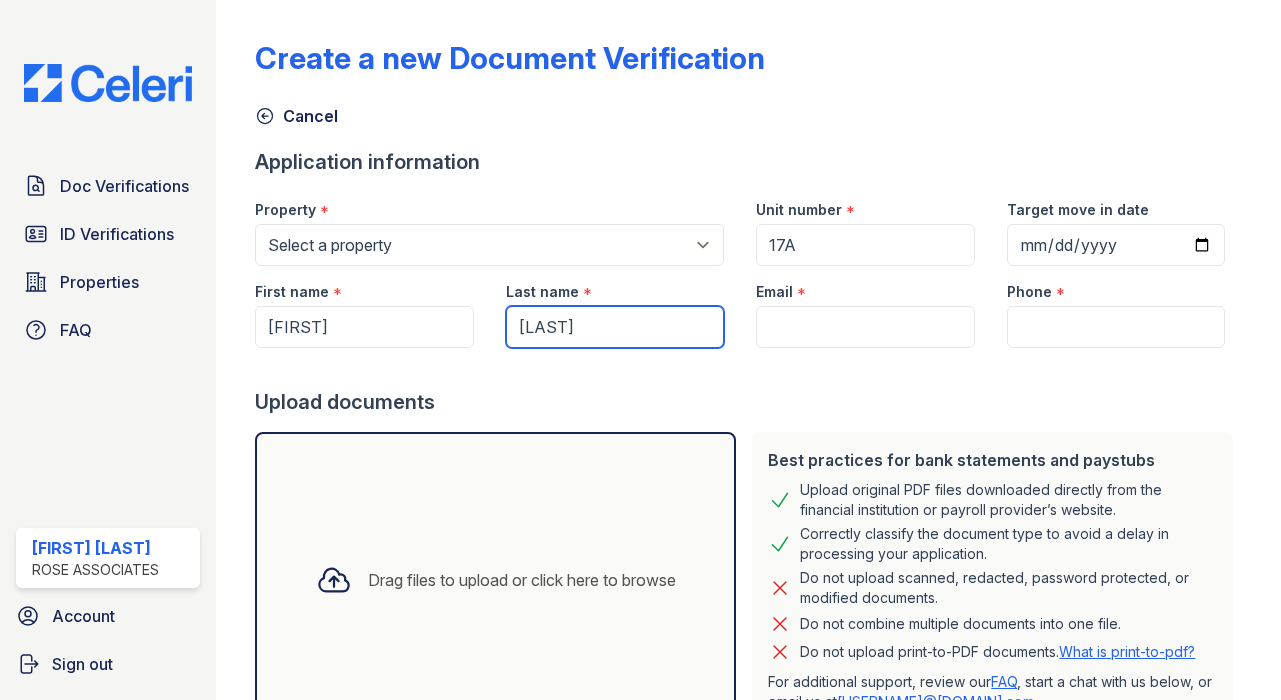 type on "[LAST]" 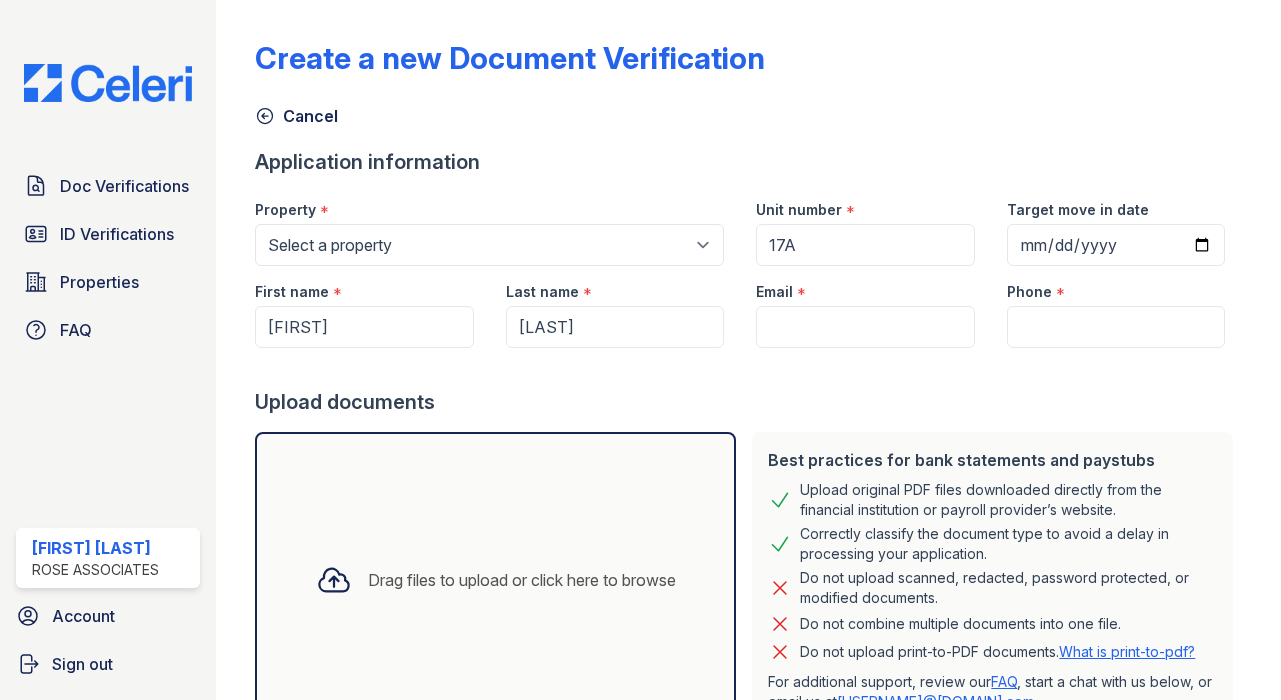 click at bounding box center (748, 368) 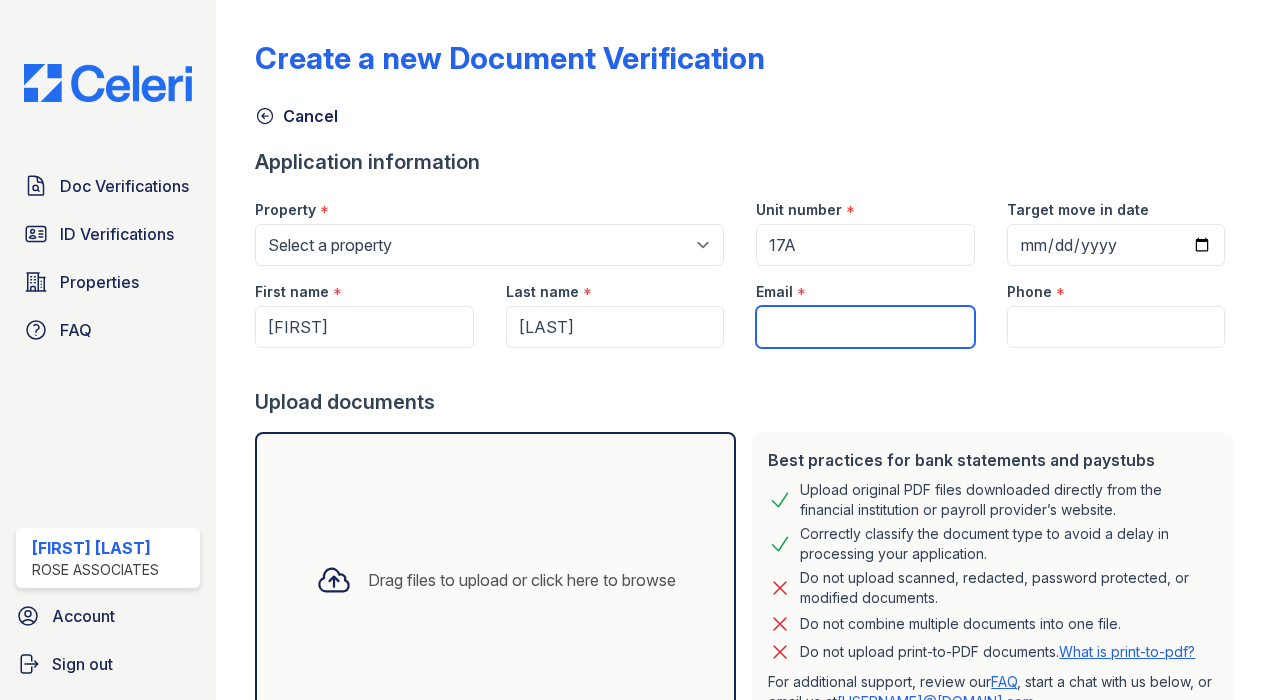 paste on "[USERNAME]@[DOMAIN].com" 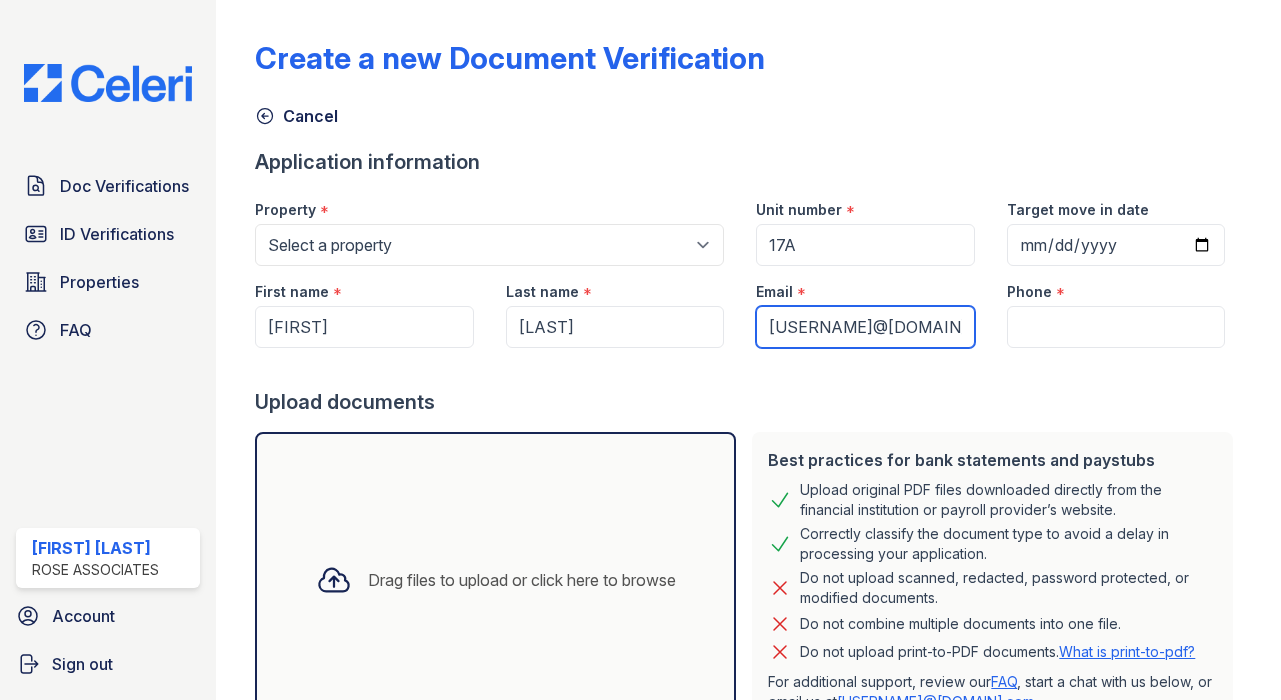 type on "[USERNAME]@[DOMAIN].com" 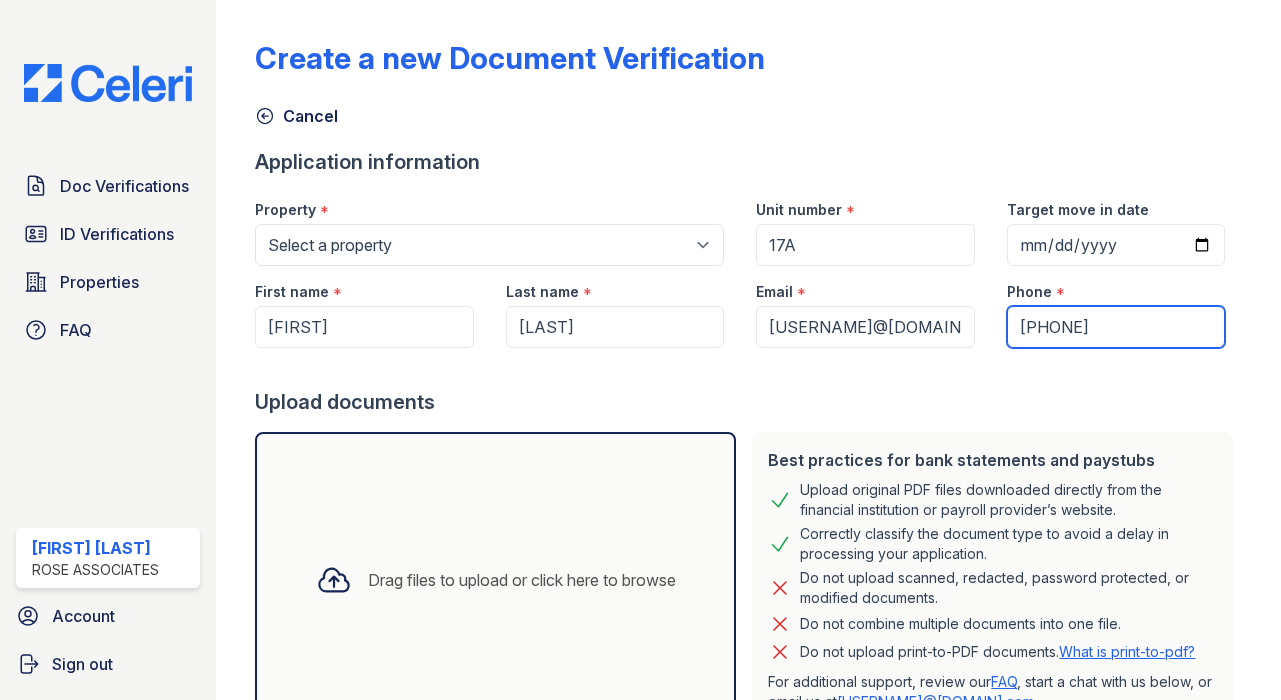 type on "[PHONE]" 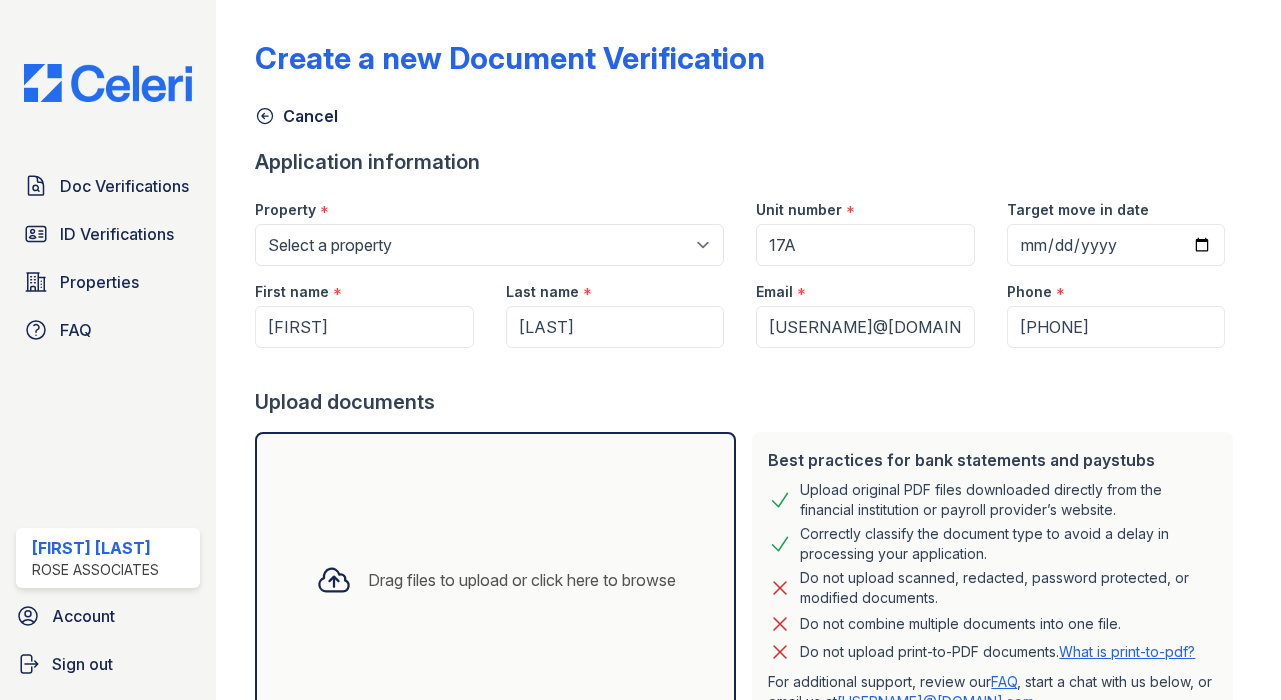 click on "Best practices for bank statements and paystubs
Upload original PDF files downloaded directly from the financial institution or payroll provider’s website.
Correctly classify the document type to avoid a delay in processing your application.
Do not upload scanned, redacted, password protected, or modified documents.
Do not combine multiple documents into one file.
Do not upload print-to-PDF documents.
What is print-to-pdf?
For additional support, review our
FAQ ,
start a chat with us below, or email us at
support@getceleri.com" at bounding box center [992, 580] 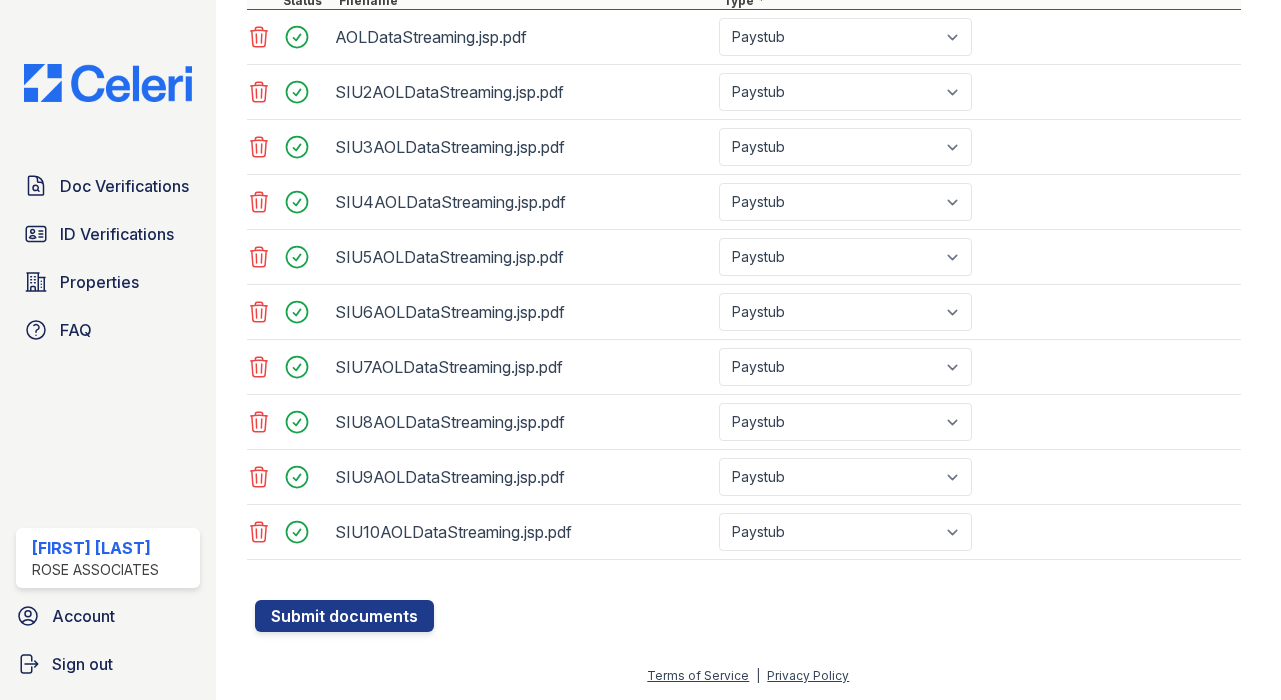 scroll, scrollTop: 839, scrollLeft: 0, axis: vertical 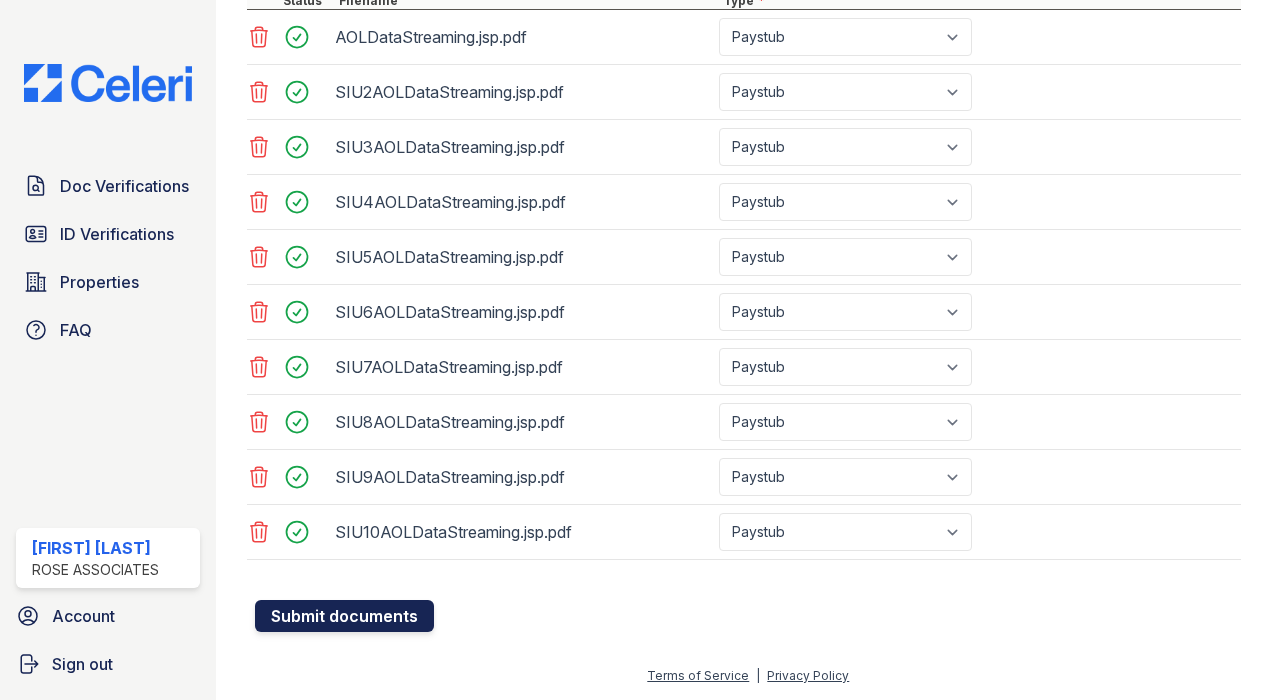 click on "Submit documents" at bounding box center (344, 616) 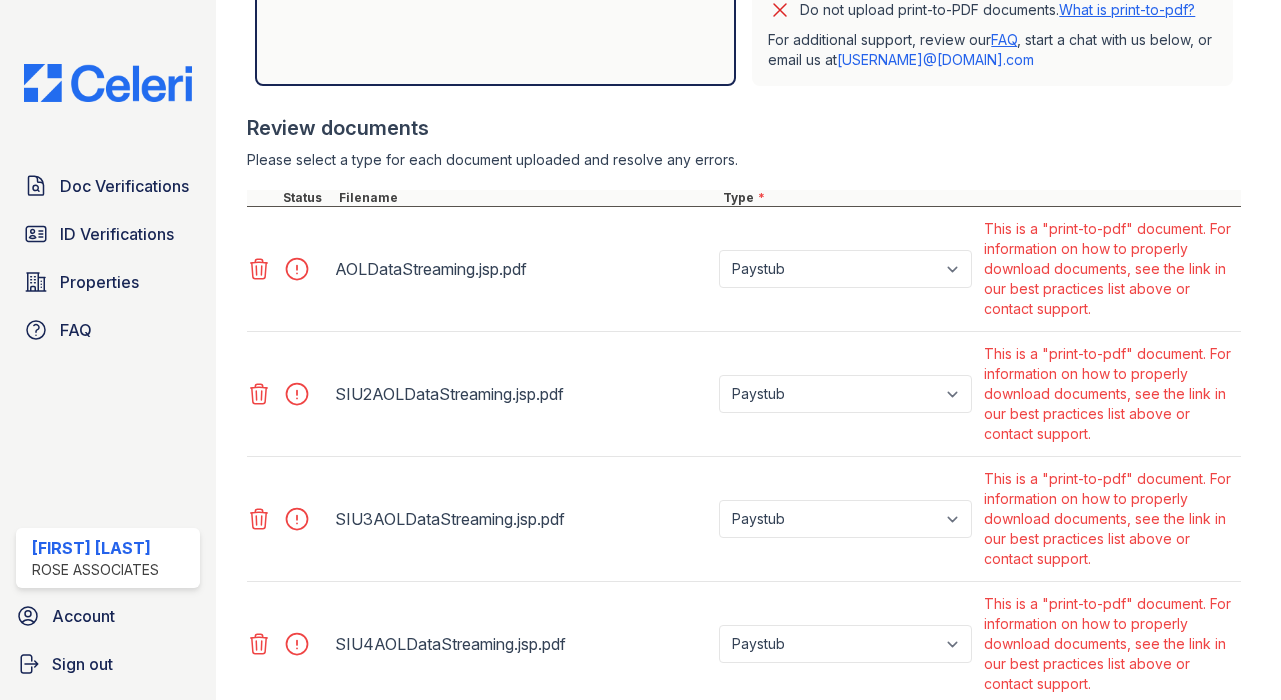 scroll, scrollTop: 697, scrollLeft: 0, axis: vertical 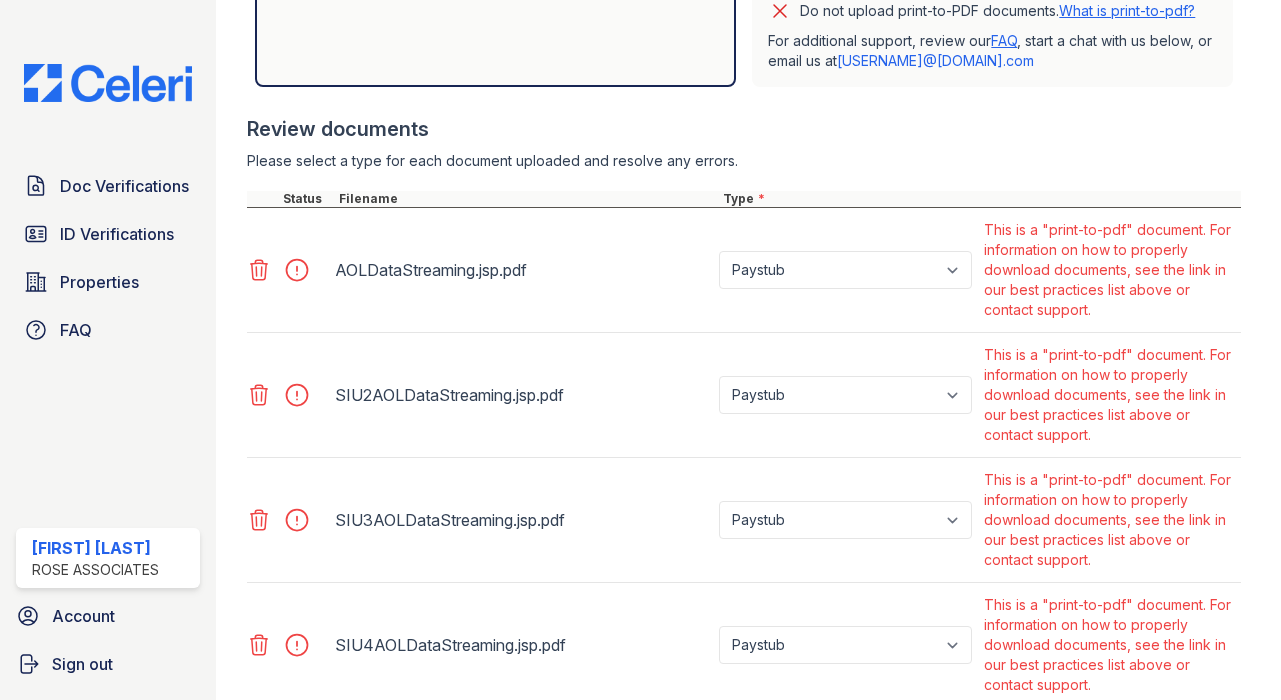 click 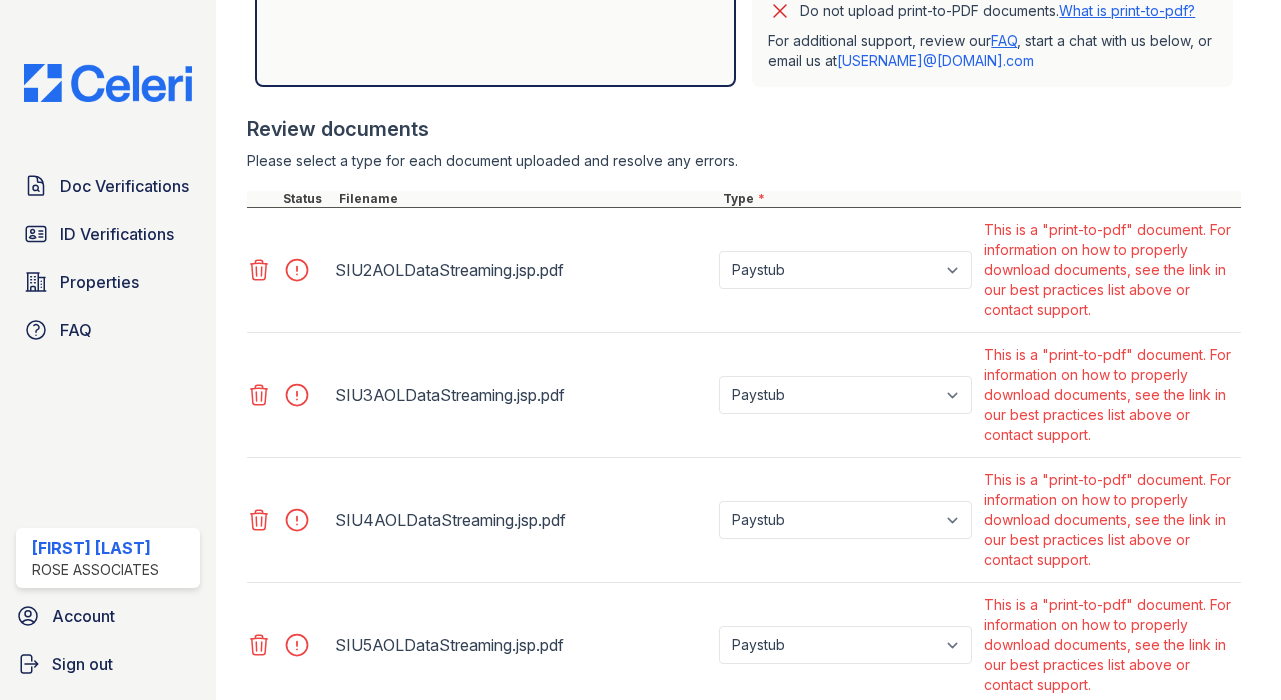 click 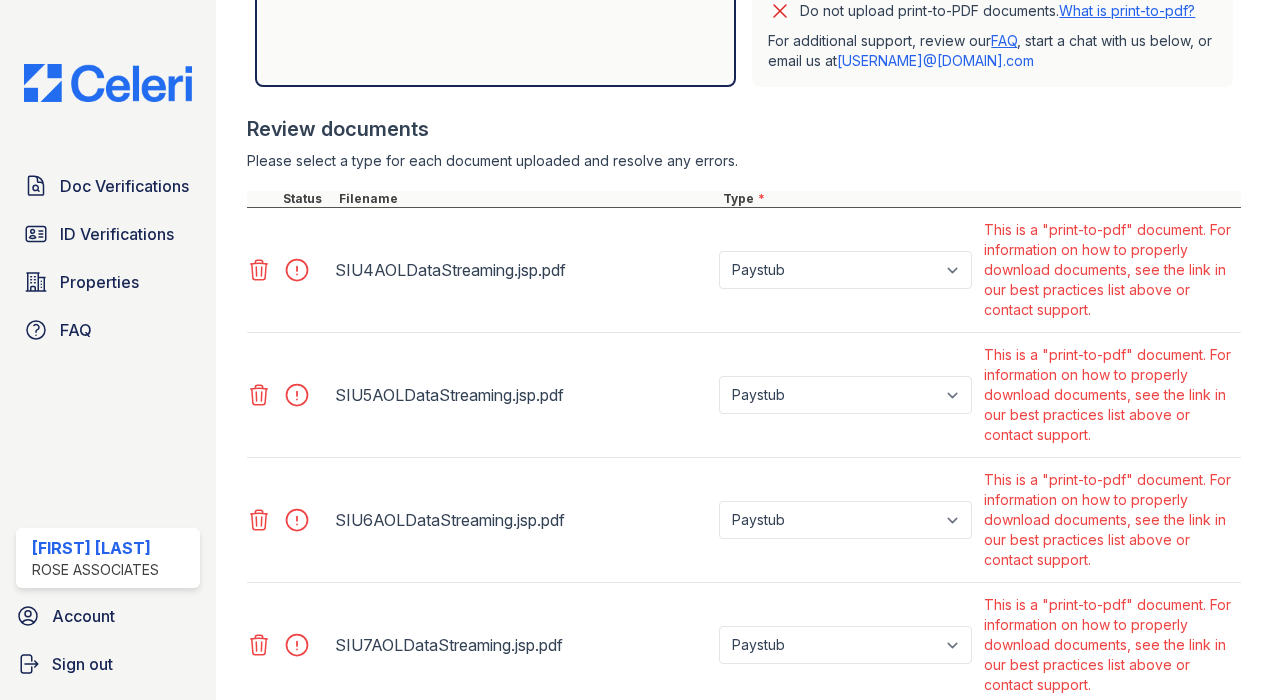 click 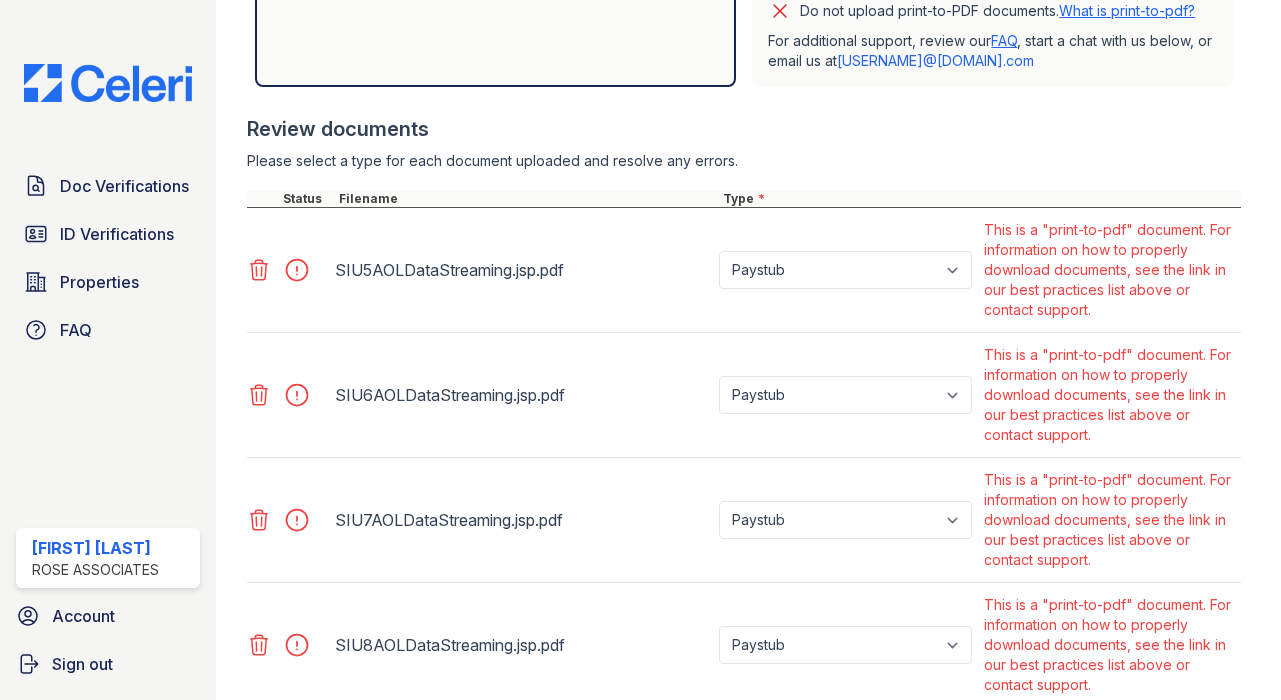 click 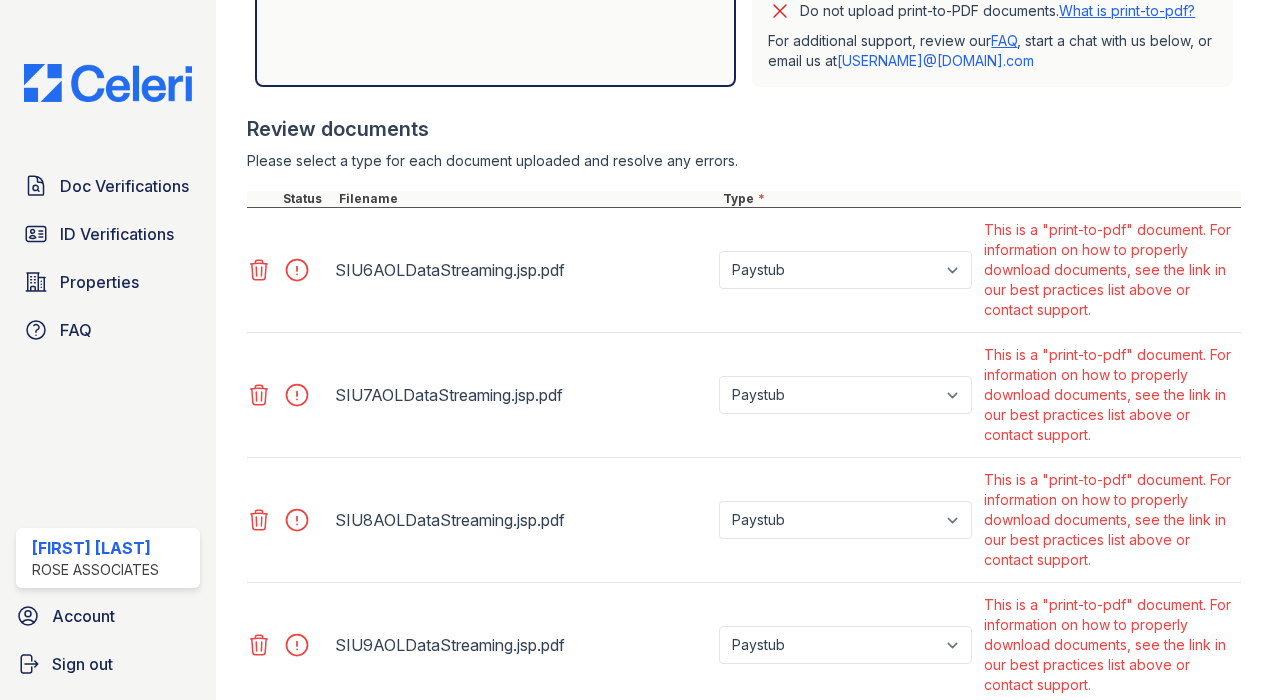 click 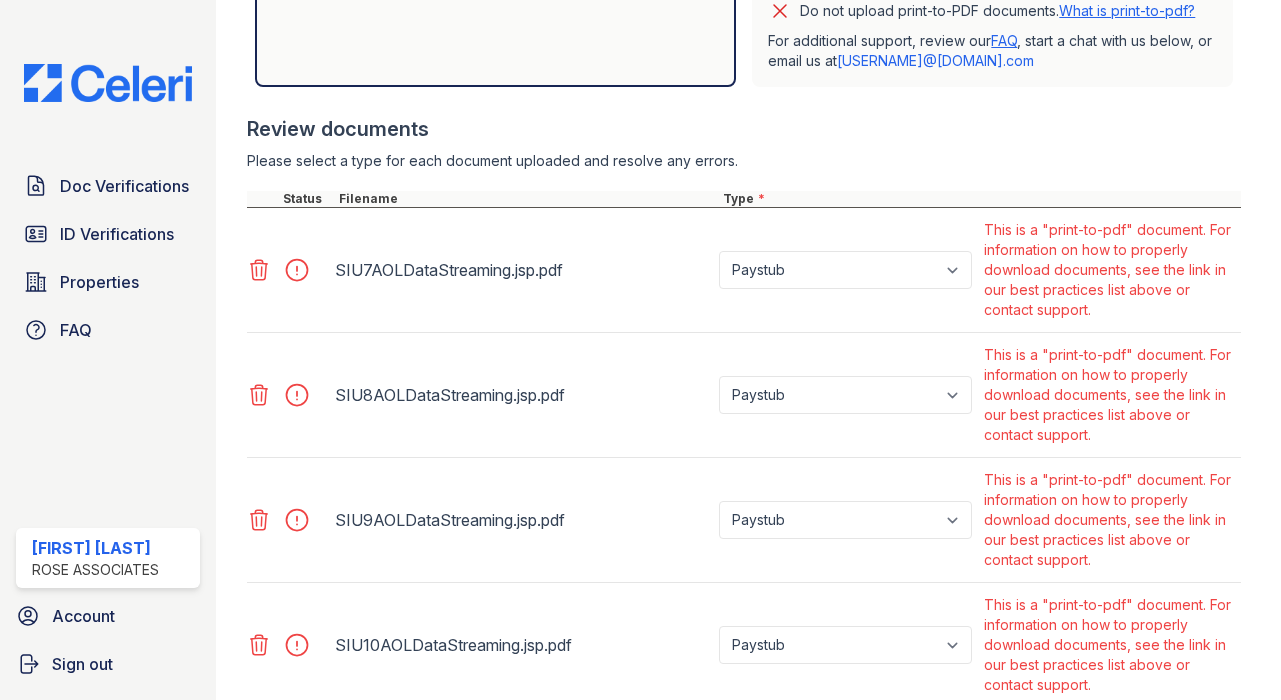 click 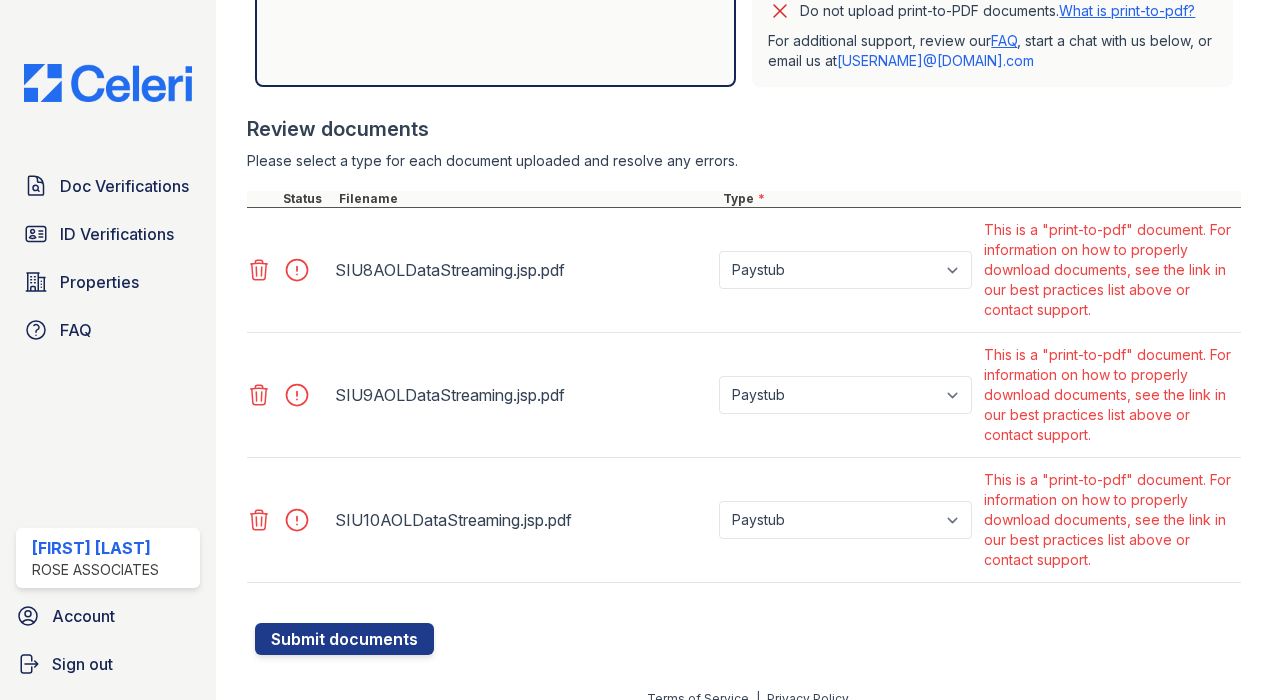 click 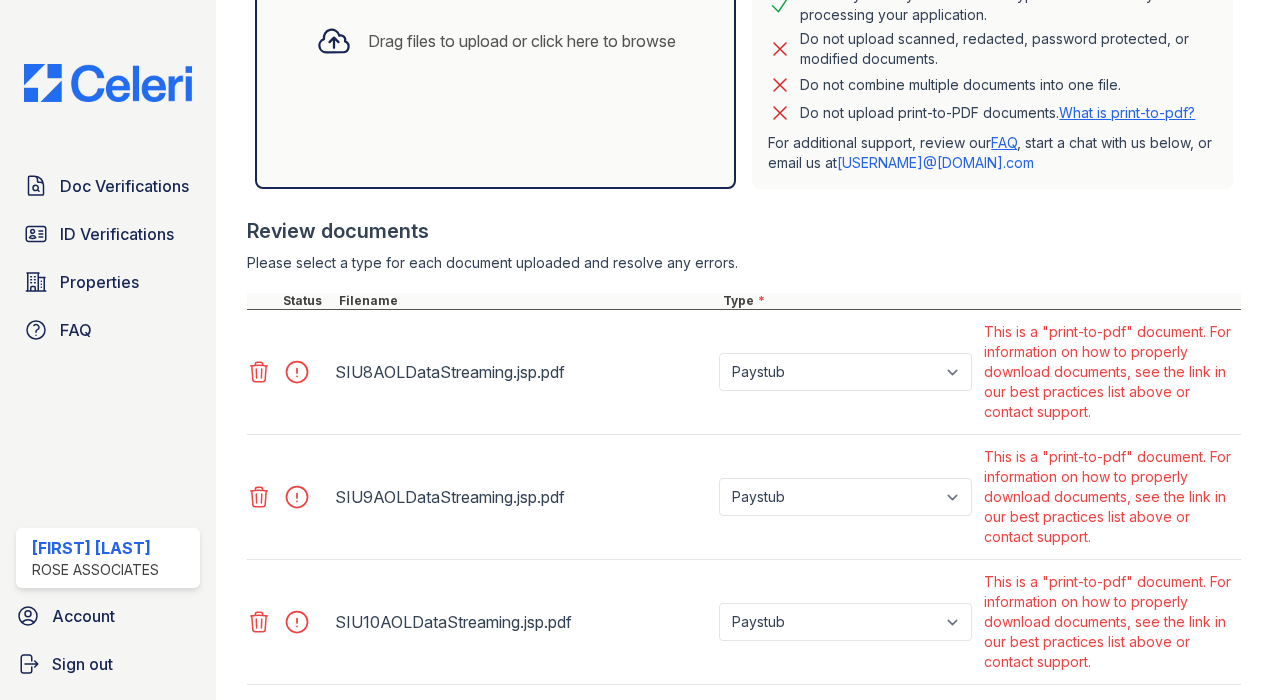 click at bounding box center (744, 283) 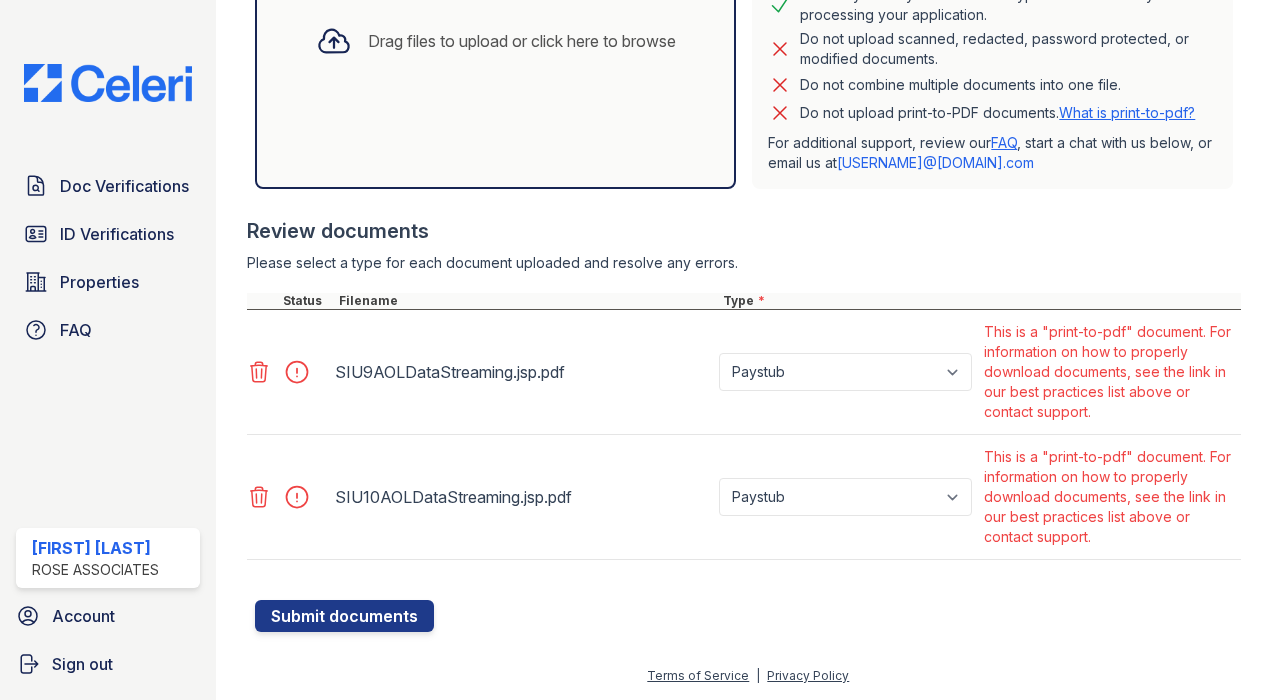 click at bounding box center (744, 283) 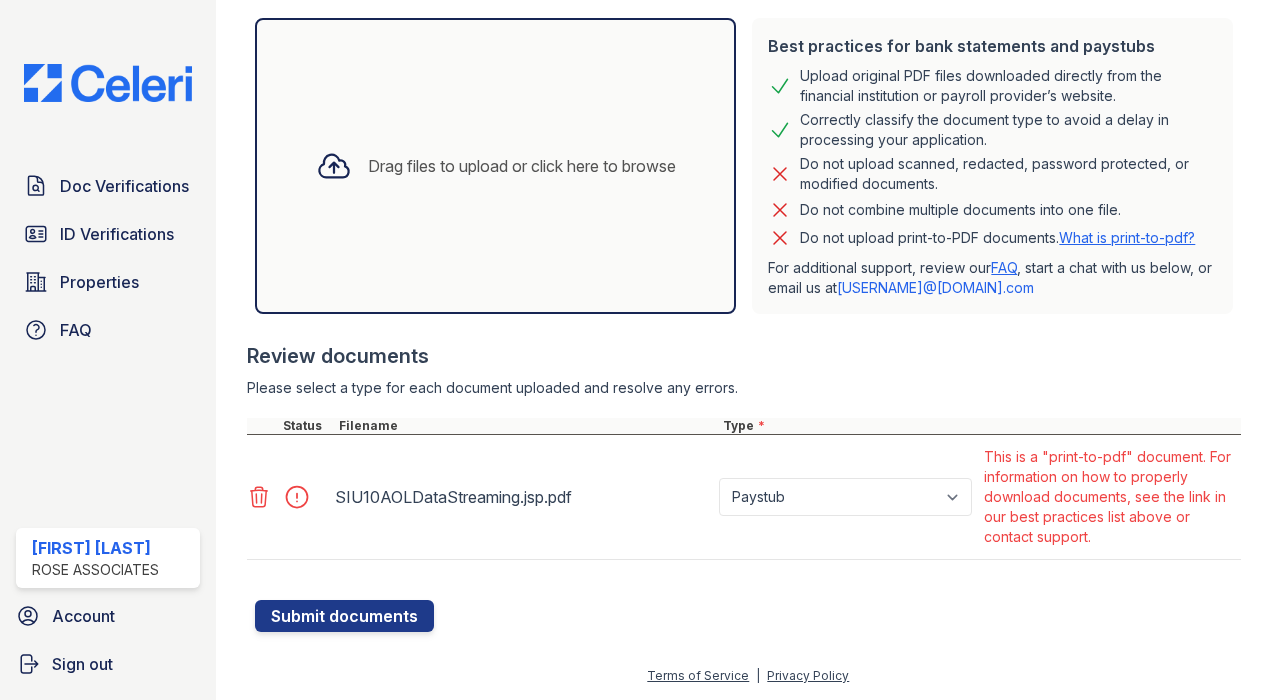 click at bounding box center [289, 497] 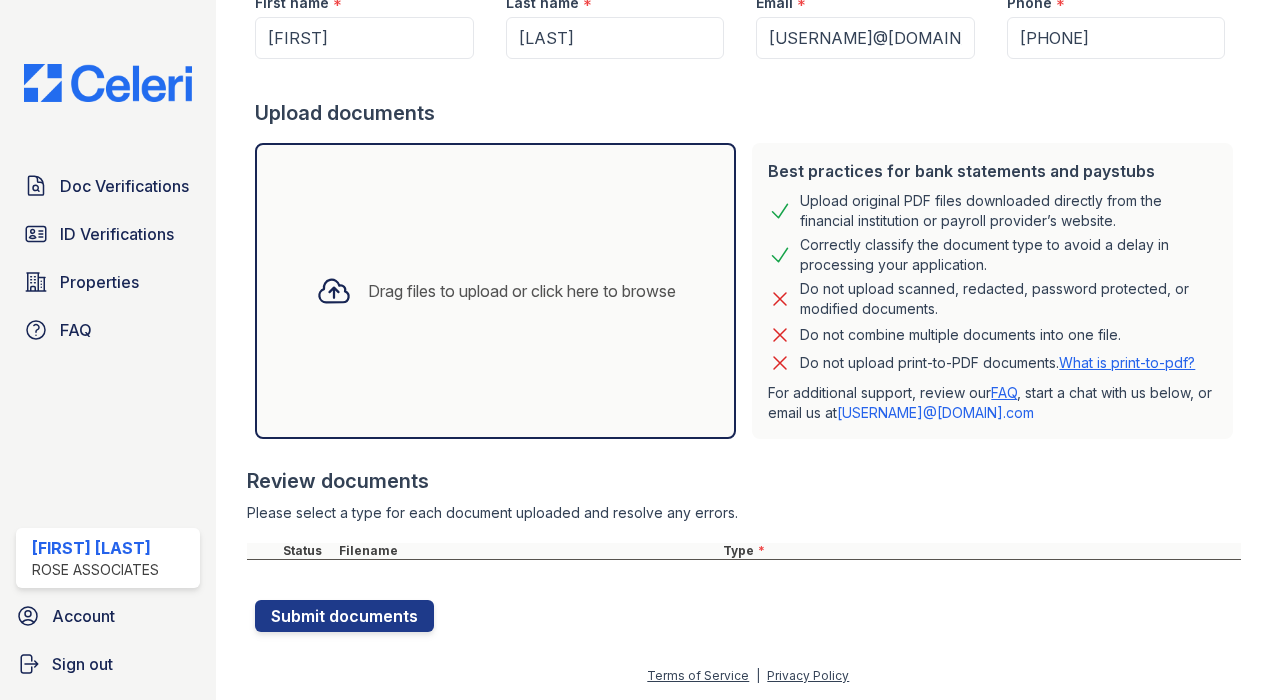 scroll, scrollTop: 345, scrollLeft: 0, axis: vertical 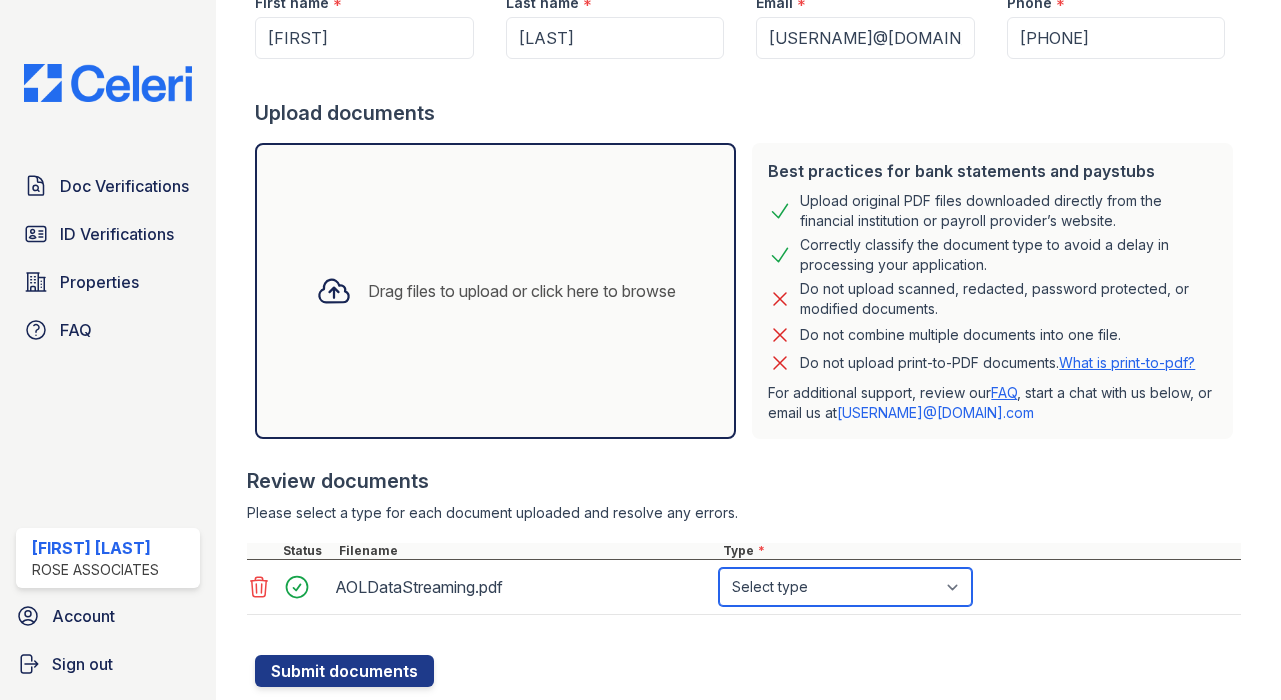 select on "paystub" 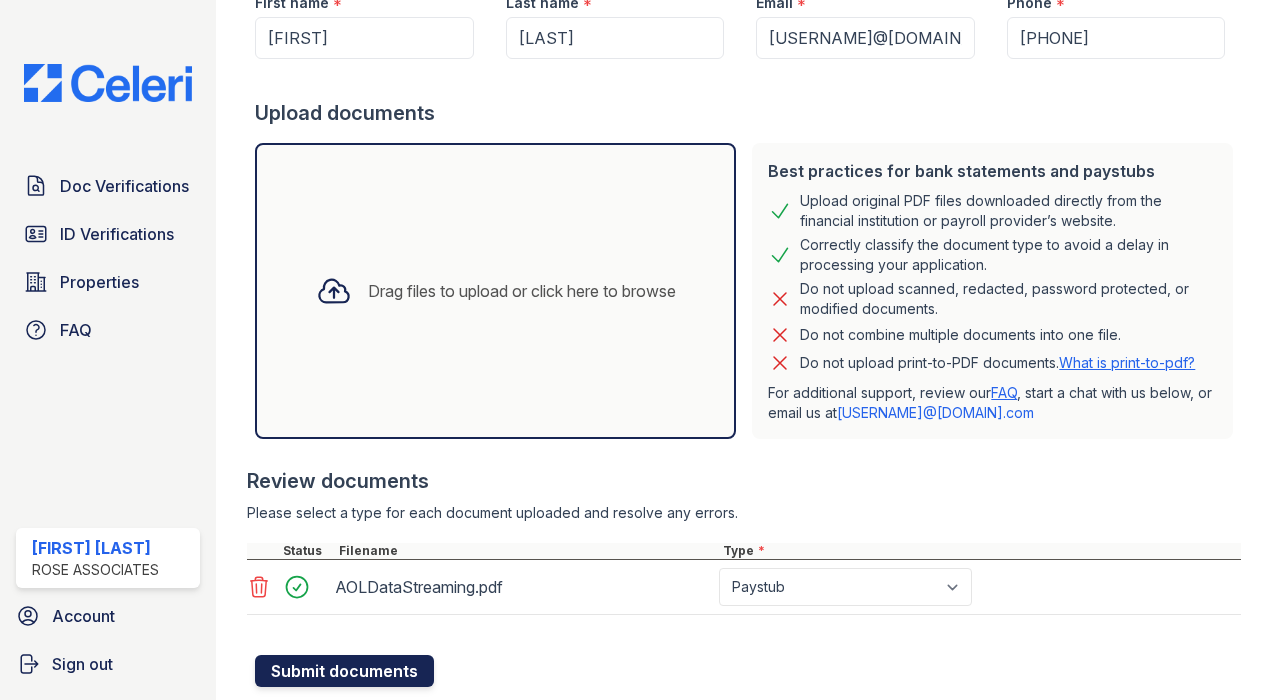 click on "Submit documents" at bounding box center (344, 671) 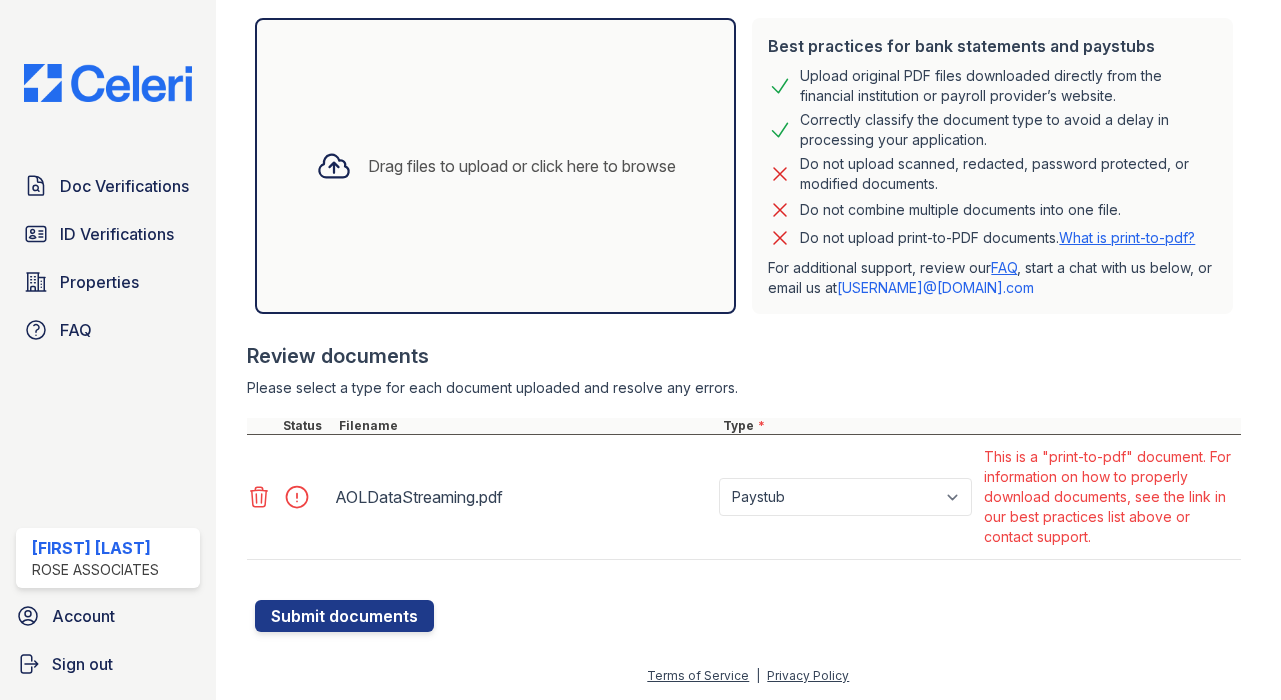 scroll, scrollTop: 470, scrollLeft: 0, axis: vertical 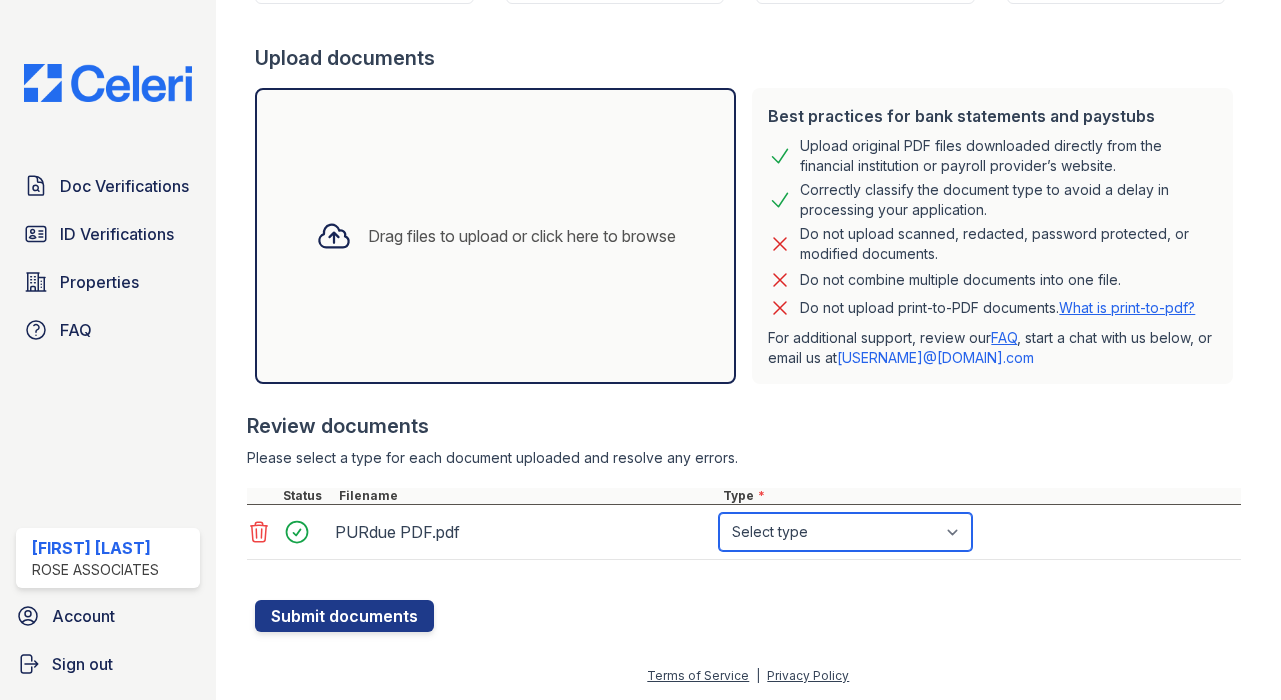 select on "paystub" 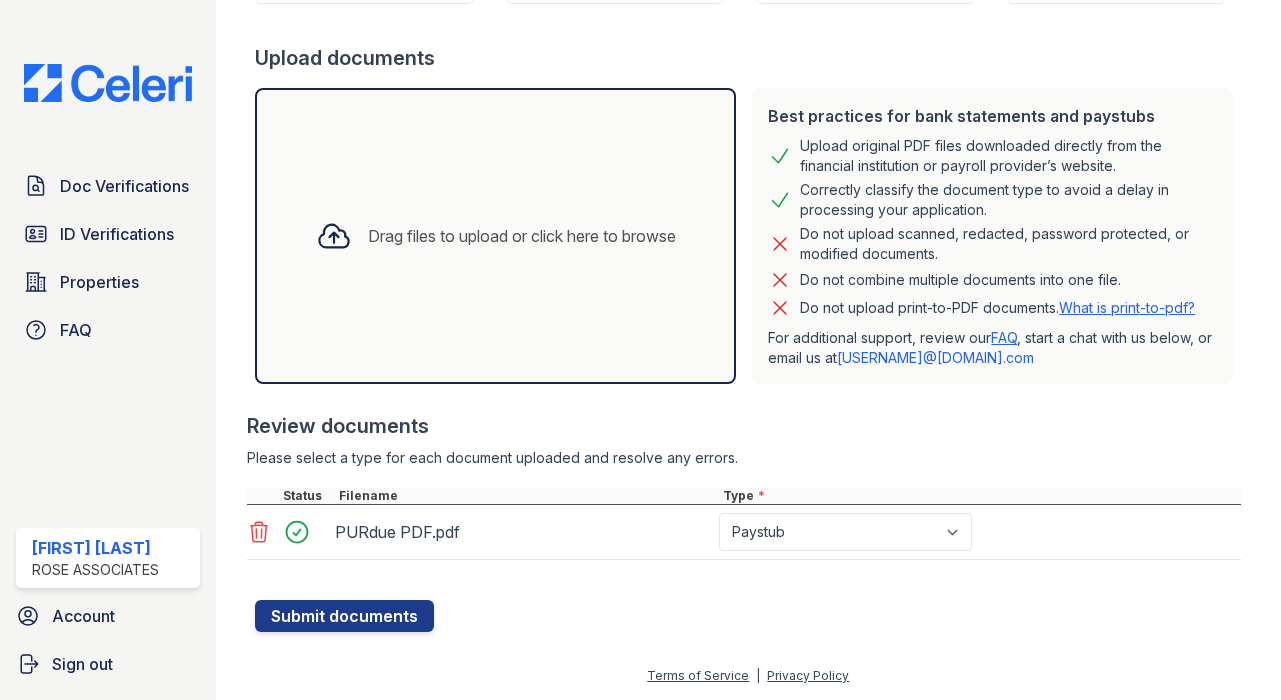click on "Create a new Document Verification
Cancel
Please correct the errors below.
Application information
Property
*
Select a property
[PROPERTY]
[PROPERTY]
Unit number
*
17A
Target move in date
First name
*
[FIRST]
Last name
*
Constantine-Castillo
Email
*
[USERNAME]@[DOMAIN].com
Phone
*
[PHONE]
Upload documents
Best practices for bank statements and paystubs
Upload original PDF files downloaded directly from the financial institution or payroll provider’s website.
Correctly classify the document type to avoid a delay in processing your application.
Do not upload scanned, redacted, password protected, or modified documents.
Do not combine multiple documents into one file." at bounding box center [748, 132] 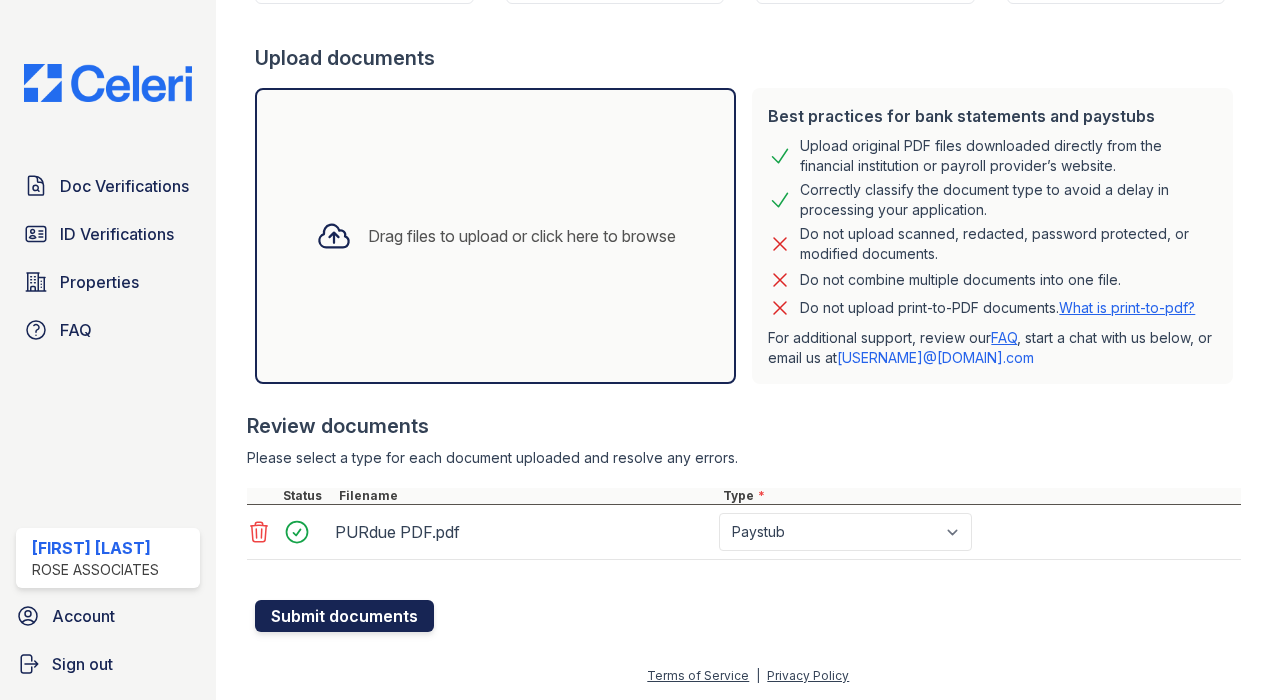 click on "Submit documents" at bounding box center [344, 616] 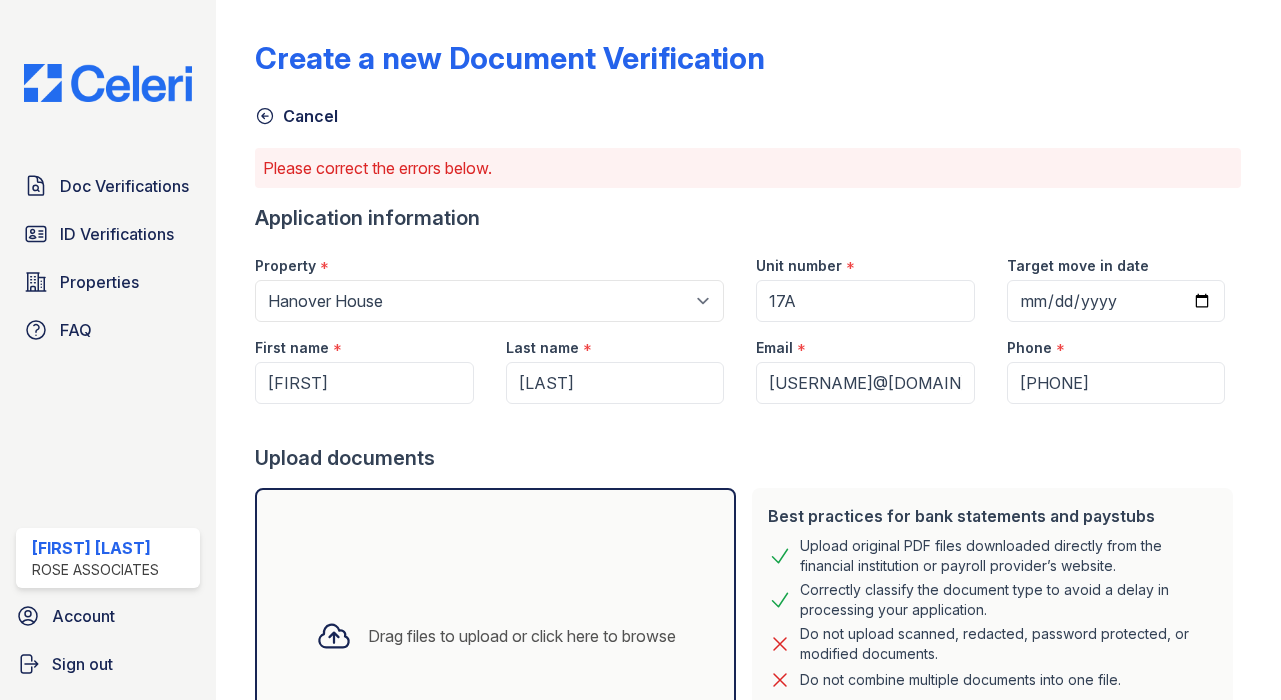 scroll, scrollTop: 0, scrollLeft: 0, axis: both 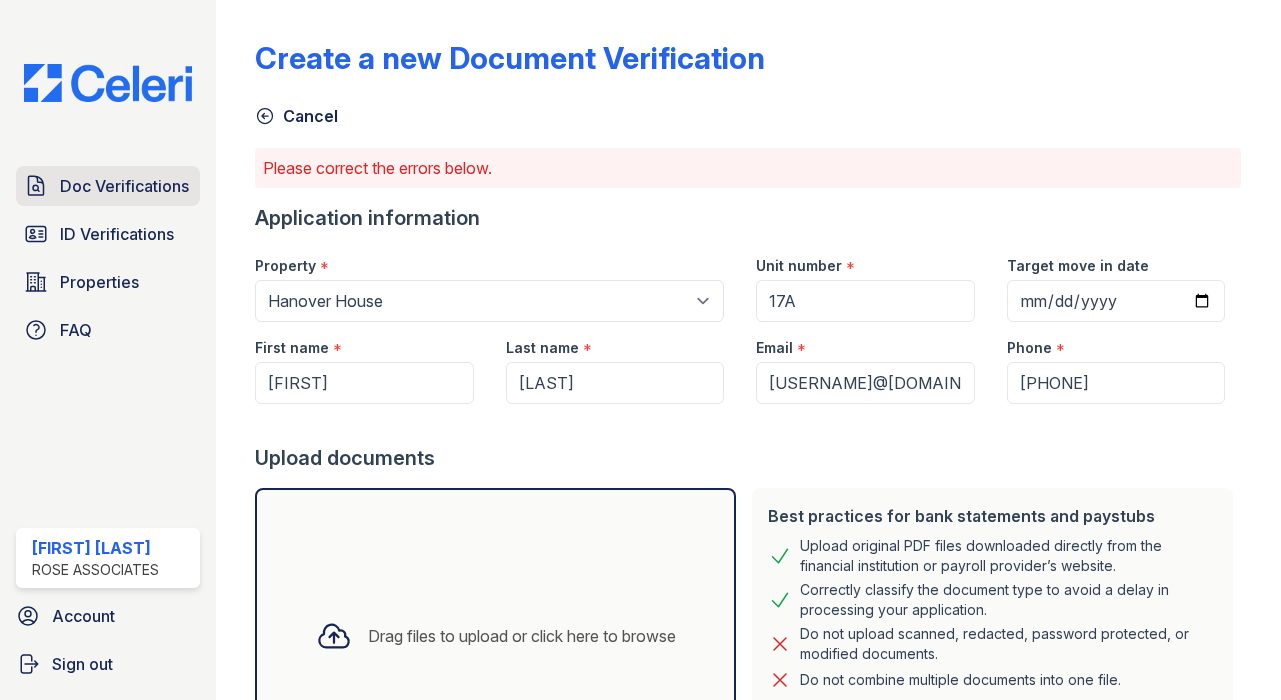 click on "Doc Verifications" at bounding box center [124, 186] 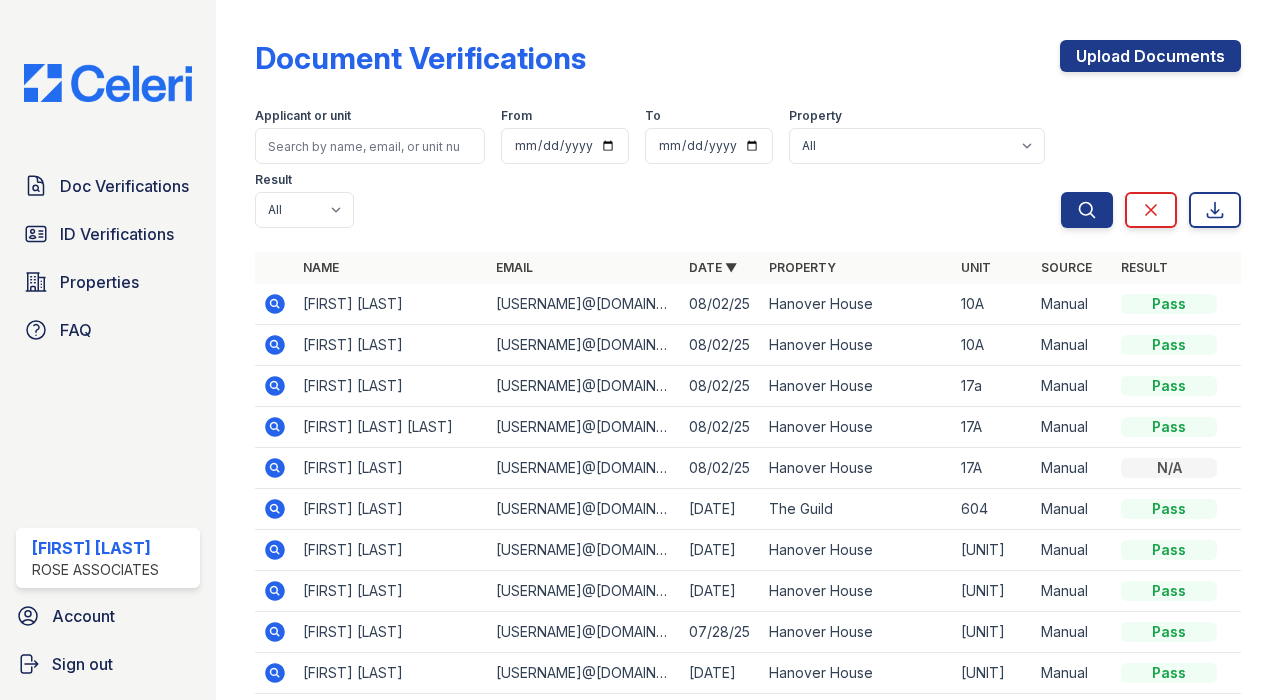 click 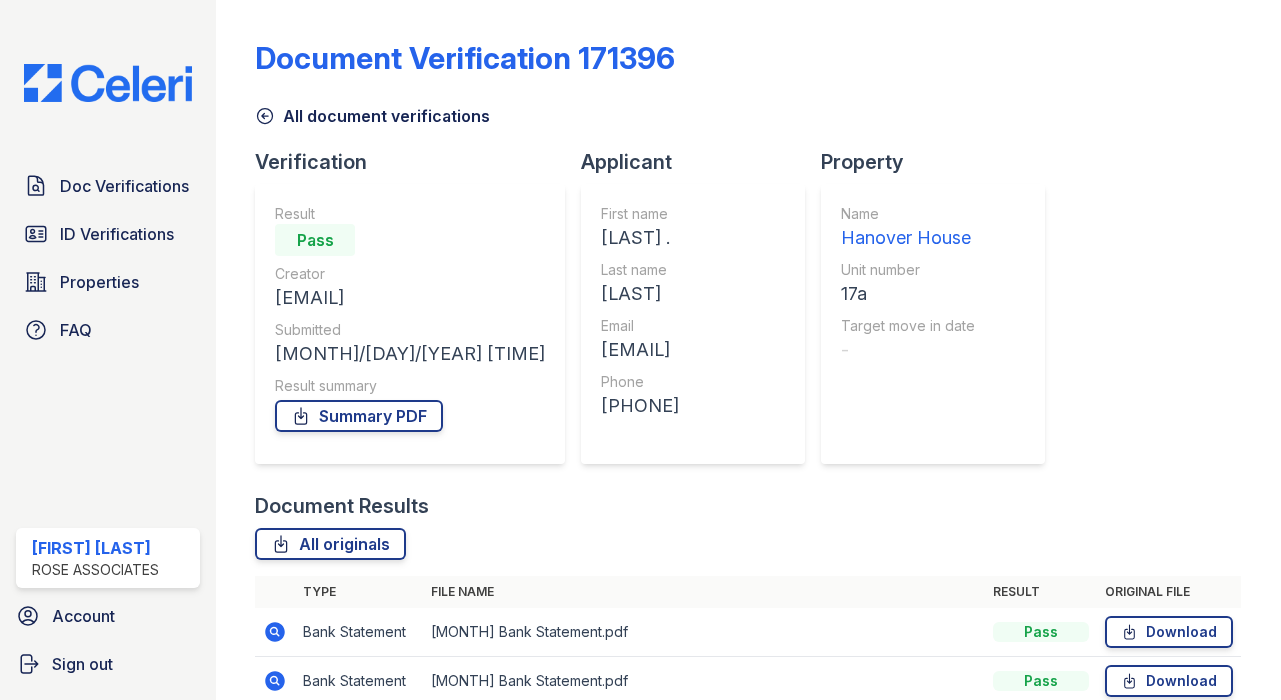 scroll, scrollTop: 0, scrollLeft: 0, axis: both 